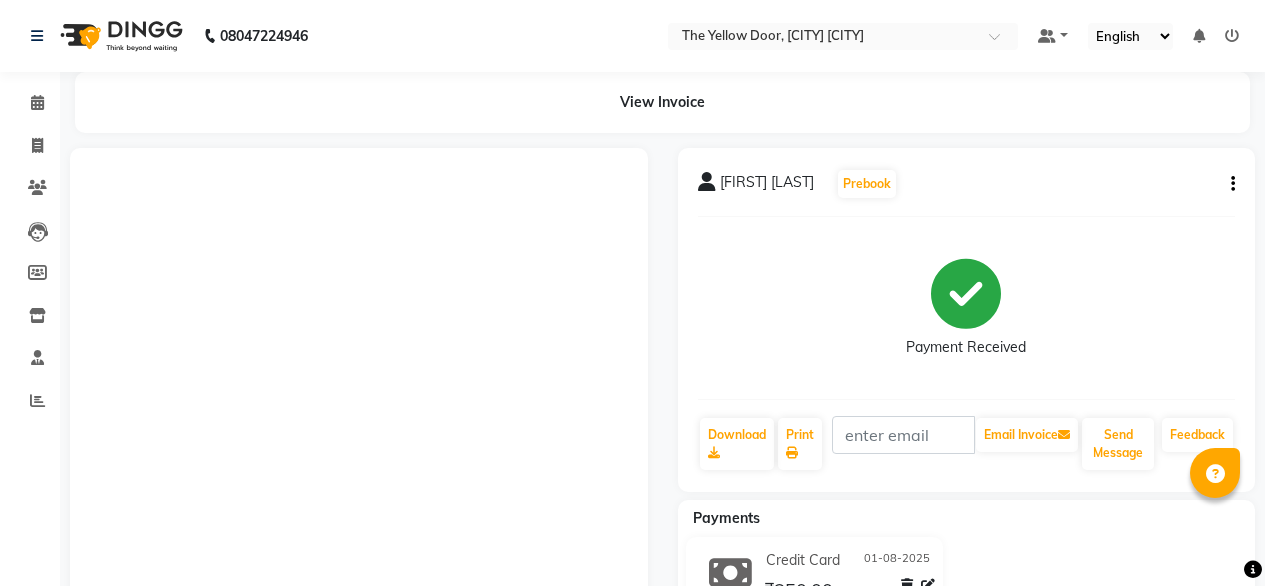 scroll, scrollTop: 0, scrollLeft: 0, axis: both 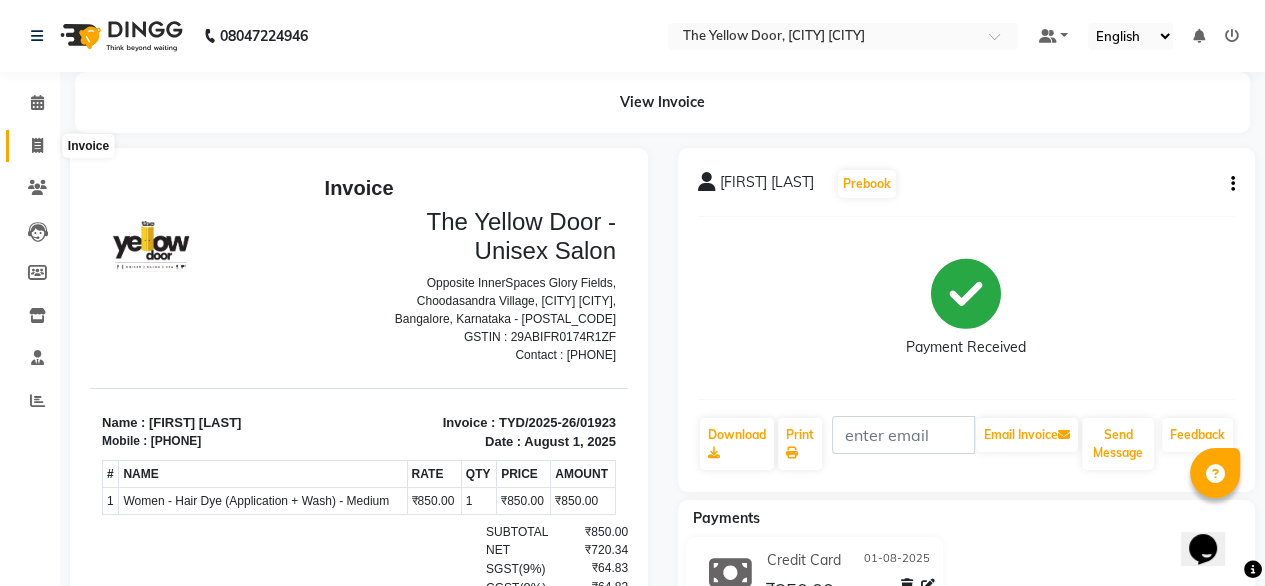 click 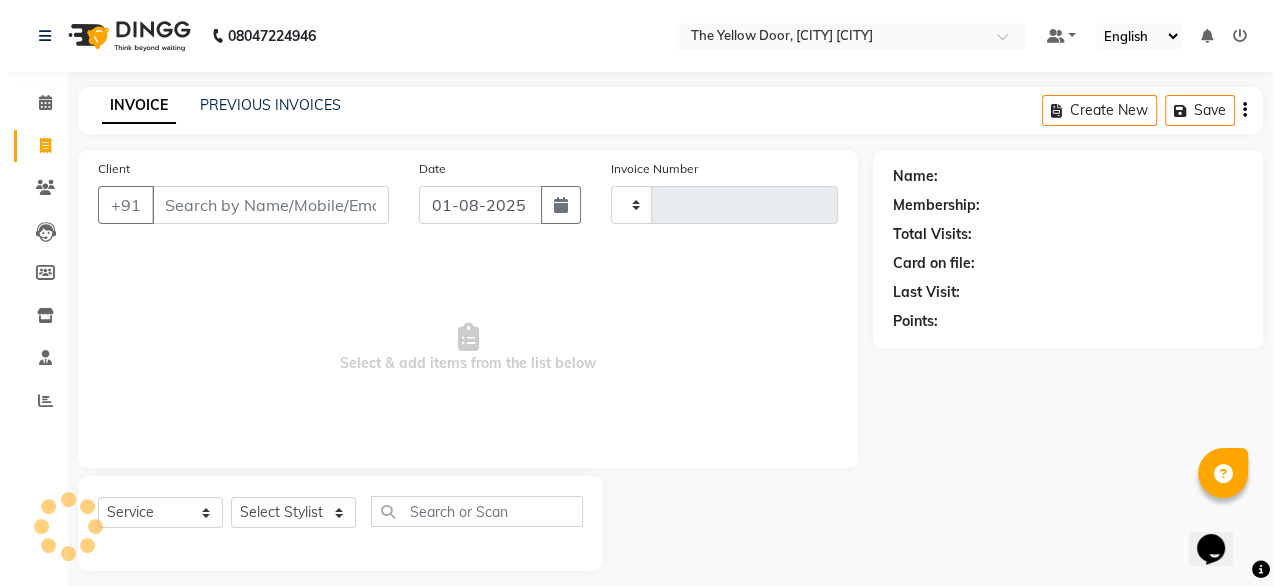 scroll, scrollTop: 16, scrollLeft: 0, axis: vertical 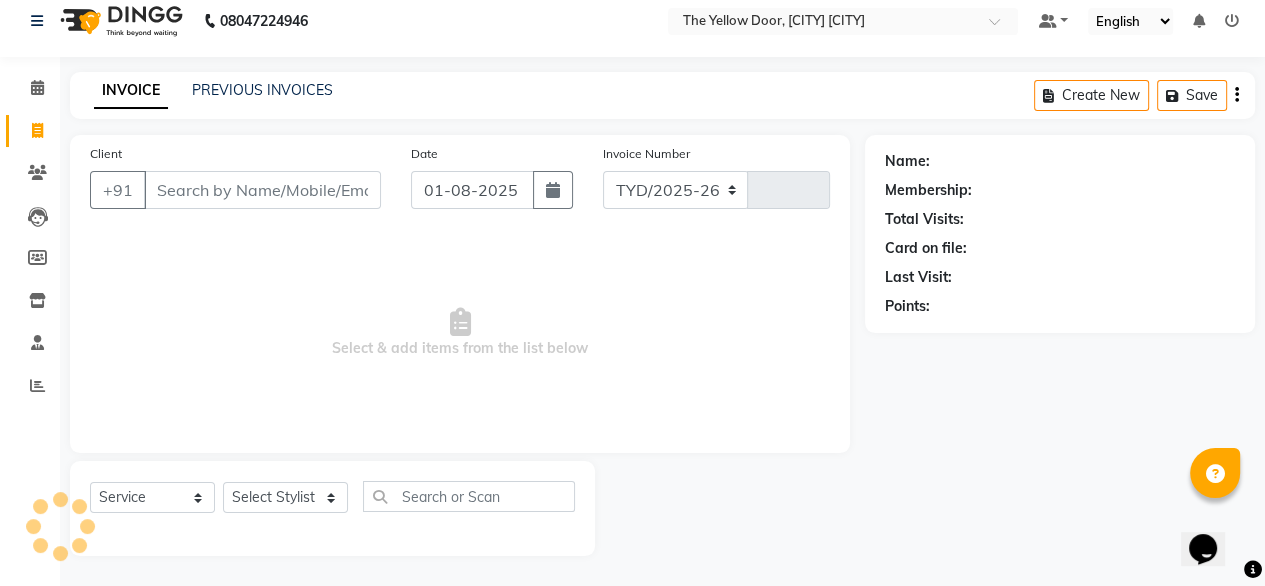 select on "5650" 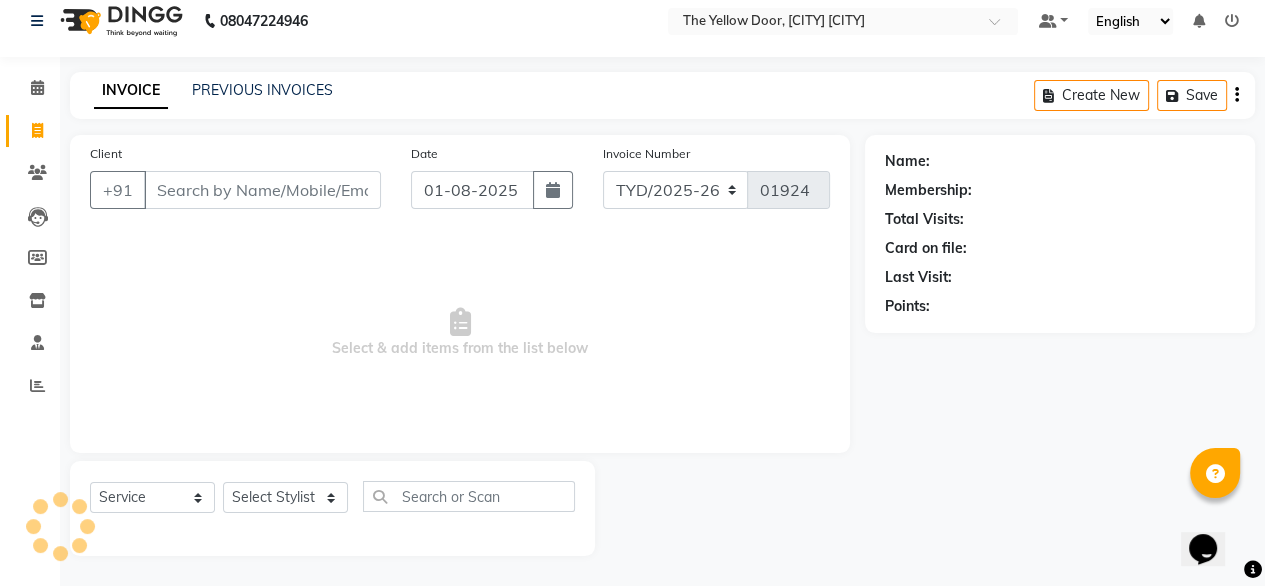 click on "Client" at bounding box center (262, 190) 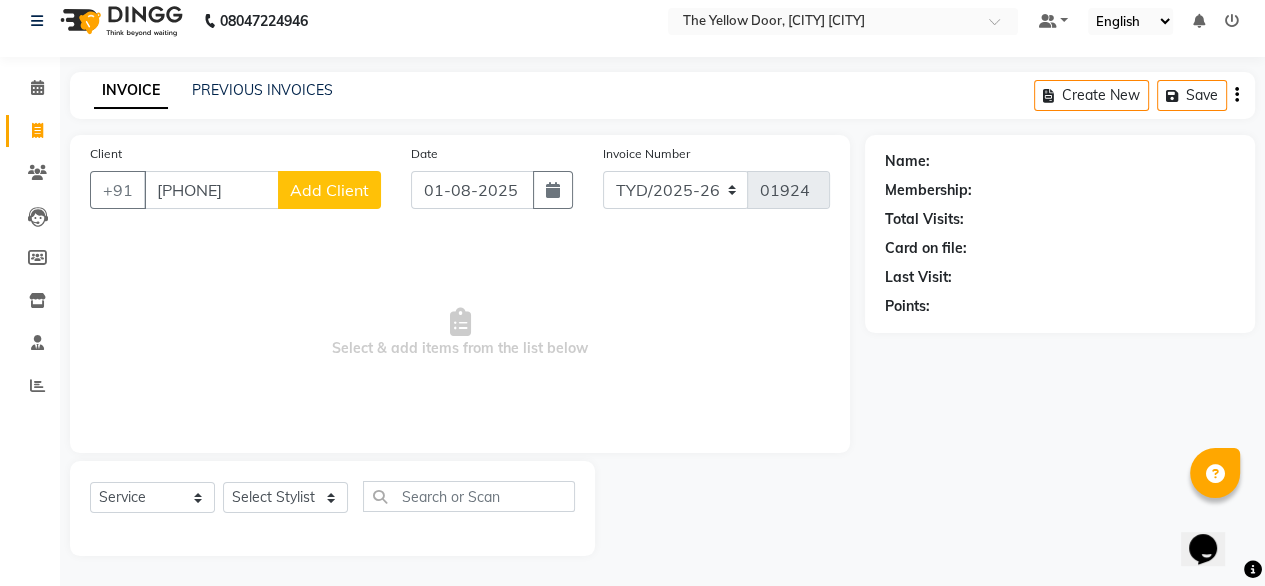type on "9900047040" 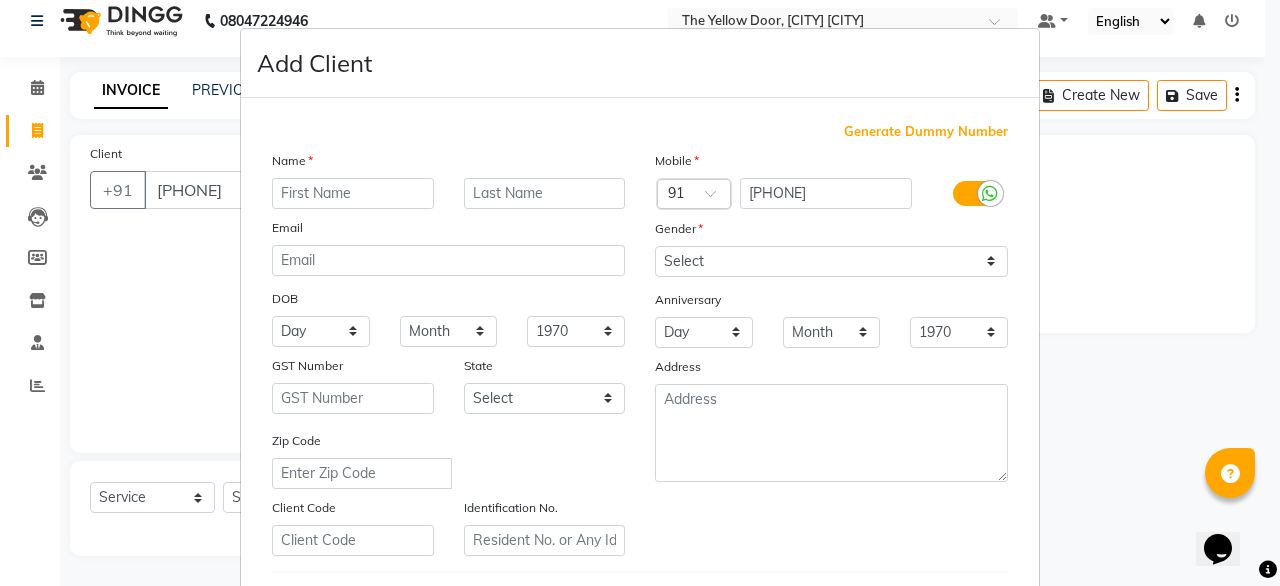 click at bounding box center [353, 193] 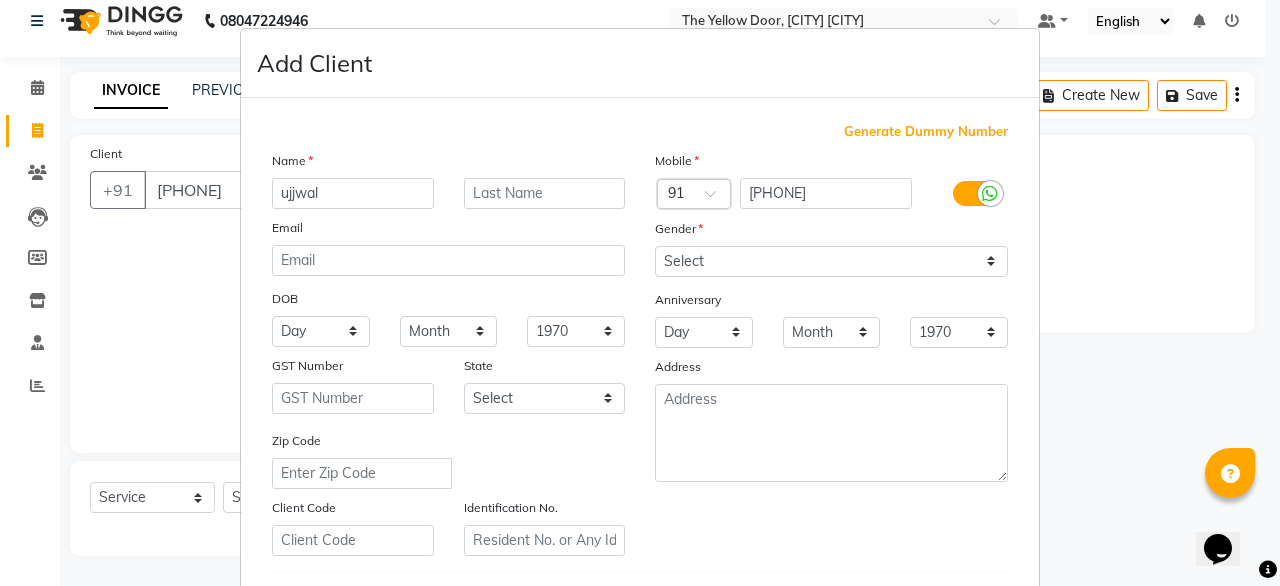 type on "ujjwal" 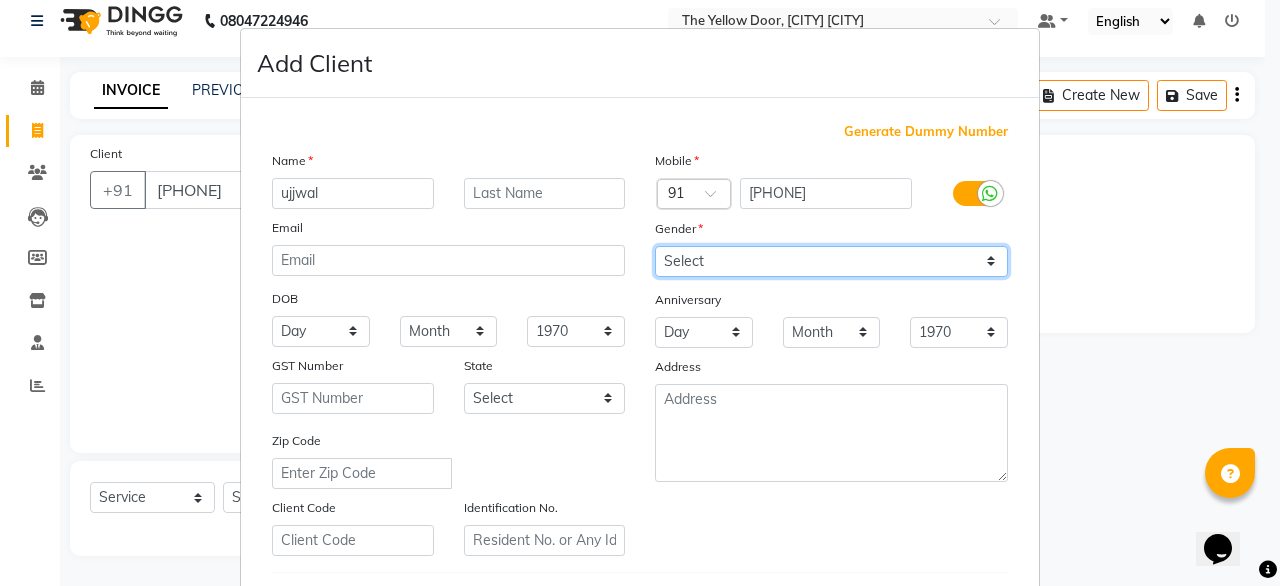 click on "Select Male Female Other Prefer Not To Say" at bounding box center (831, 261) 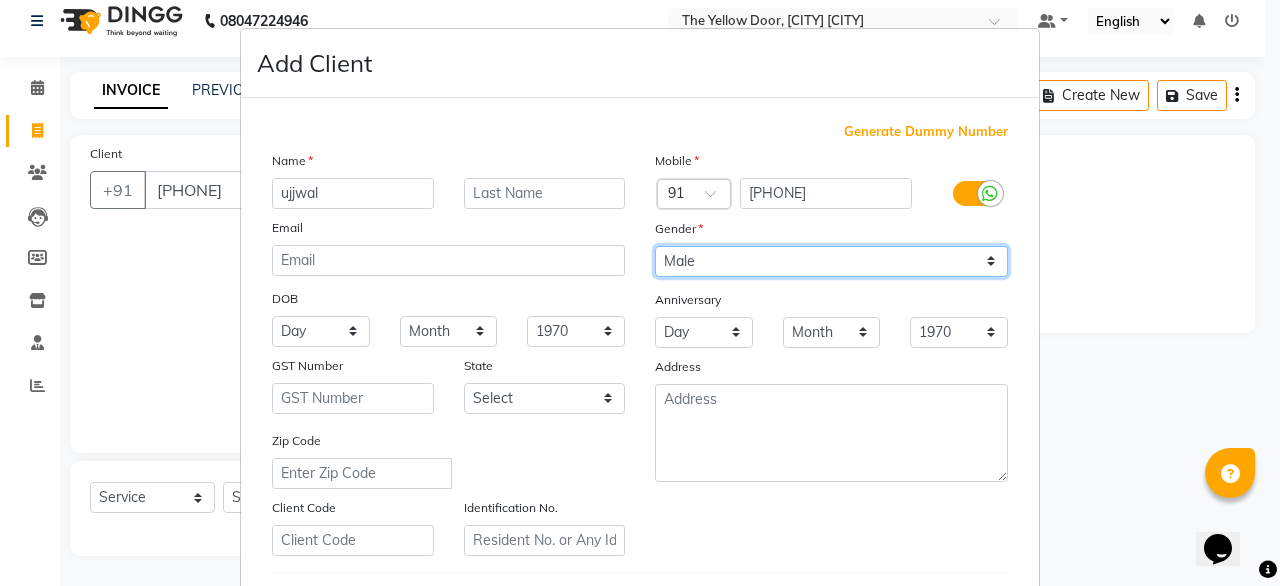 click on "Select Male Female Other Prefer Not To Say" at bounding box center [831, 261] 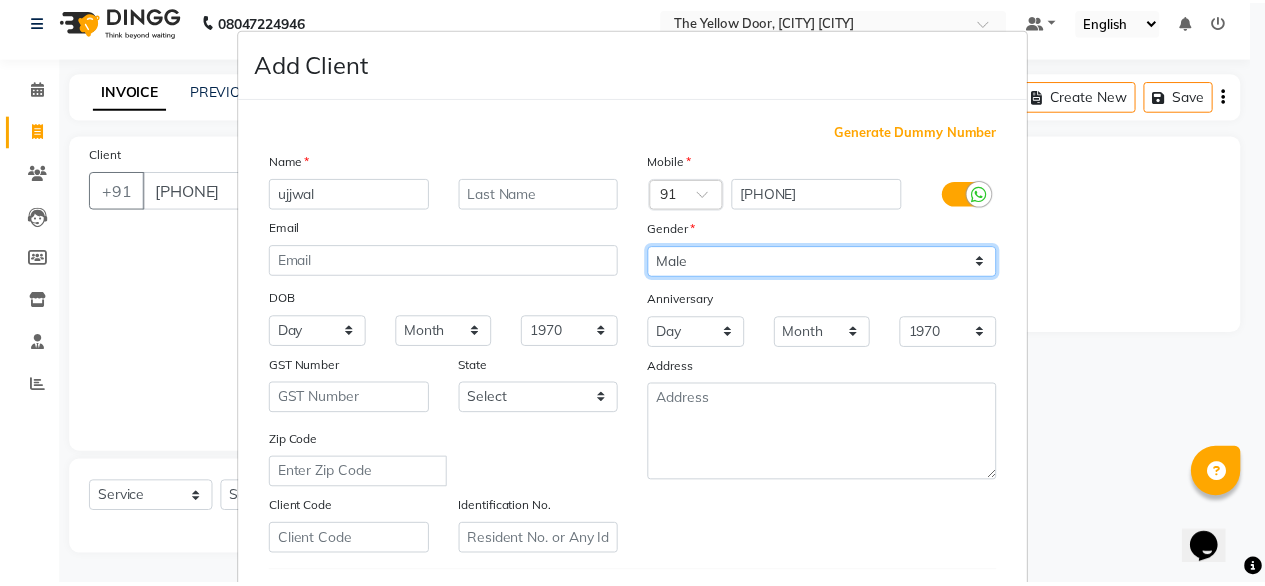scroll, scrollTop: 347, scrollLeft: 0, axis: vertical 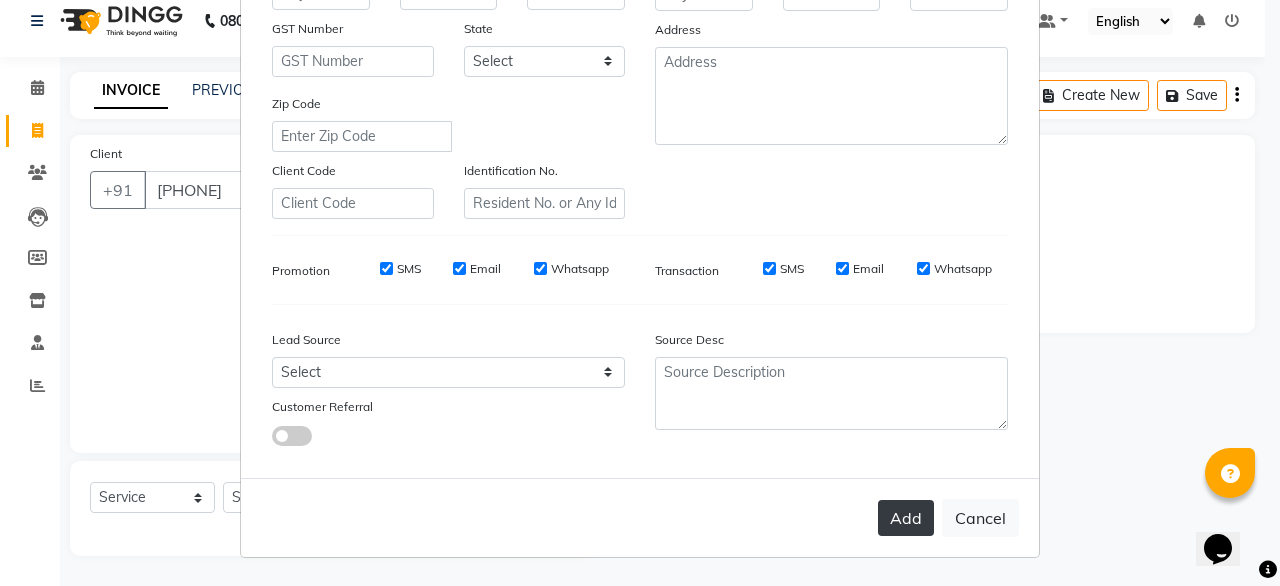 click on "Add" at bounding box center (906, 518) 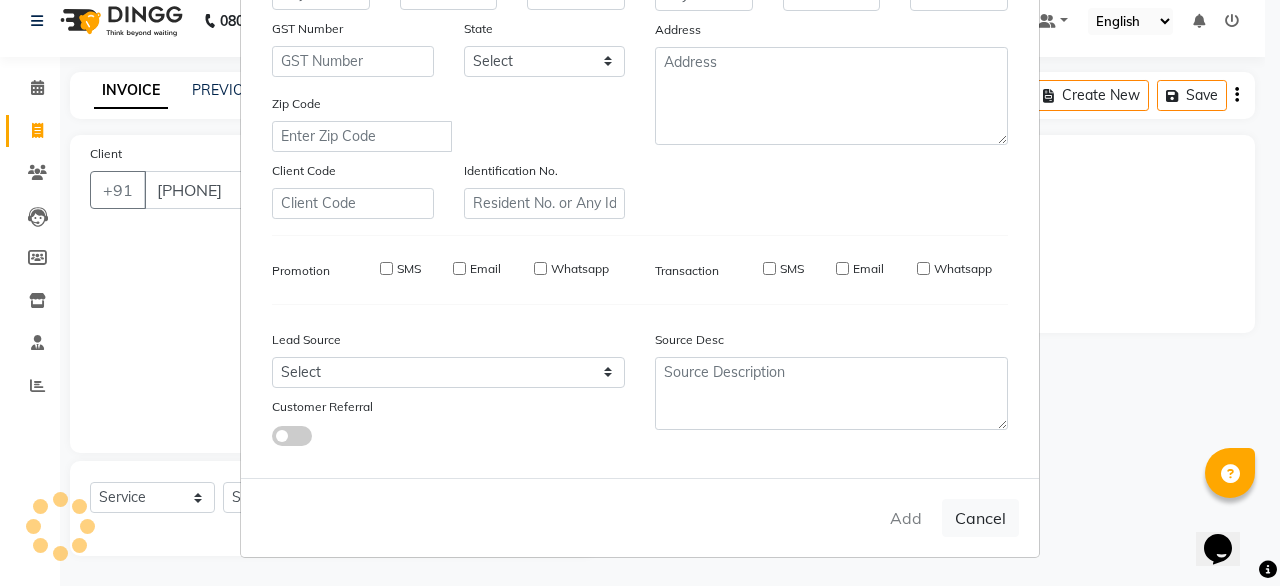type 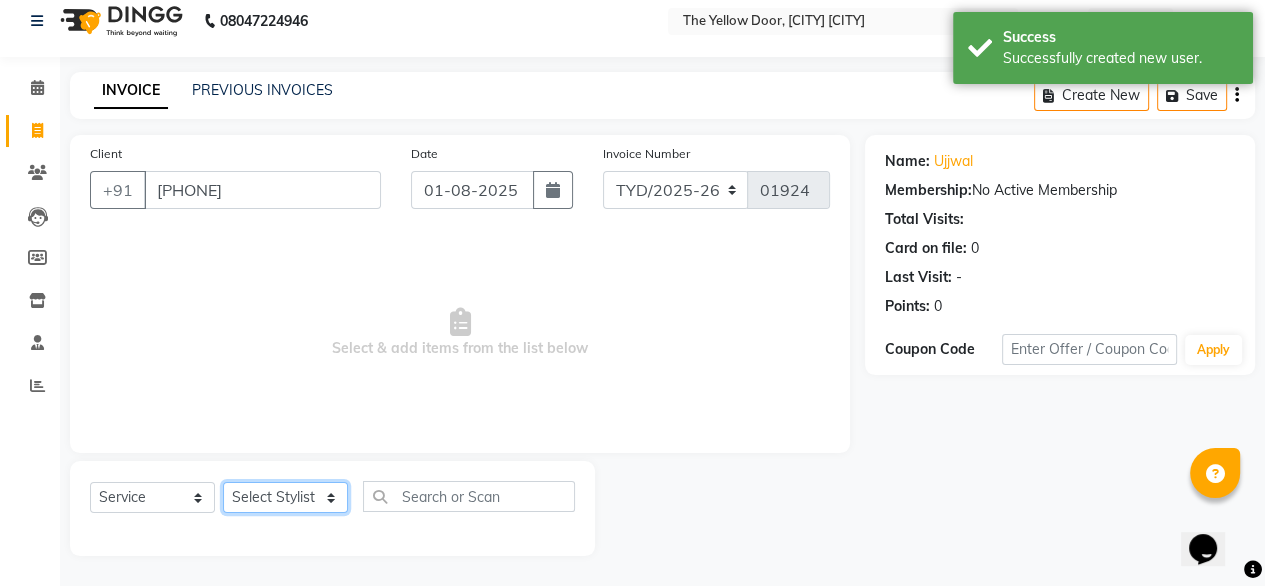 click on "Select Stylist Amit Roy Bina Deena Jena Housekeeping Manager Sajiya Shefi Shanoor Shri" 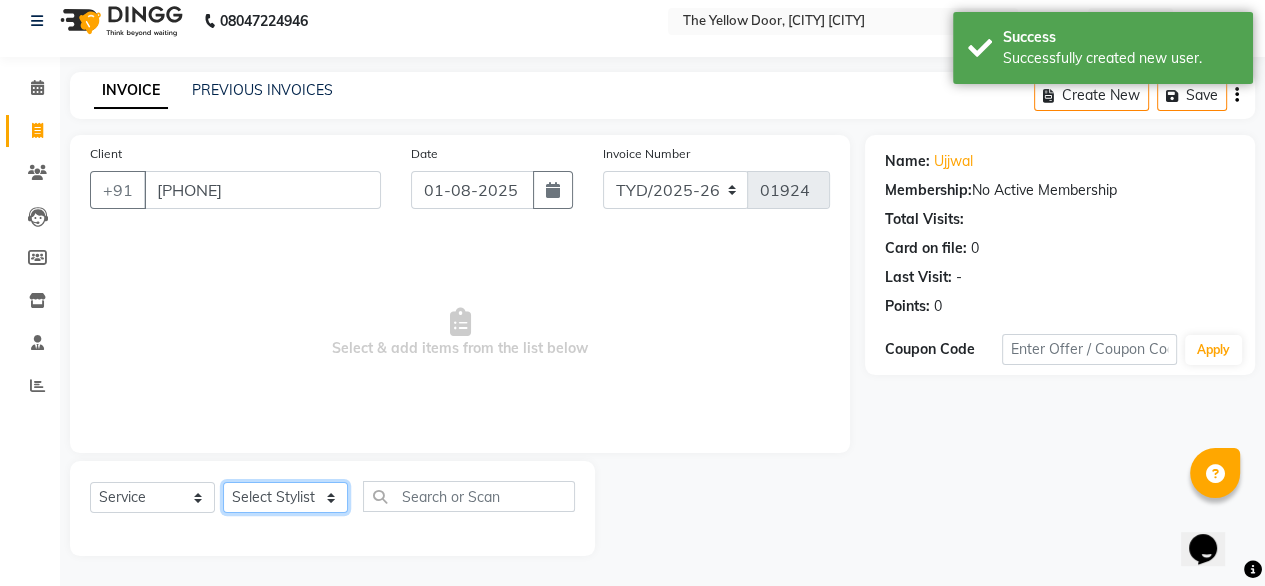 select on "41281" 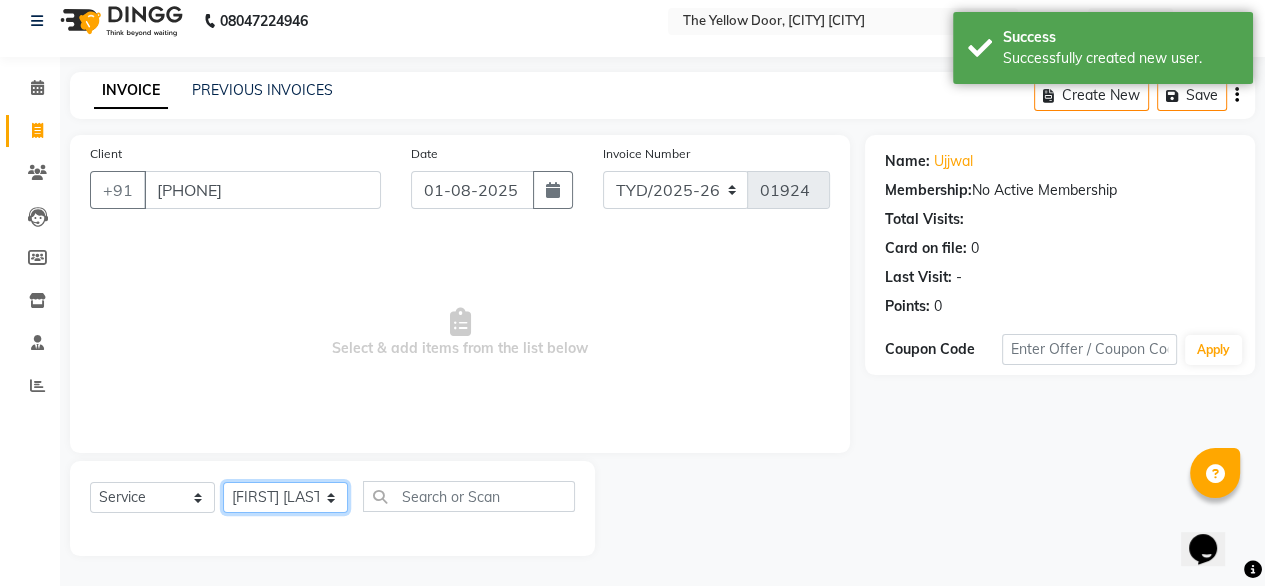 click on "Select Stylist Amit Roy Bina Deena Jena Housekeeping Manager Sajiya Shefi Shanoor Shri" 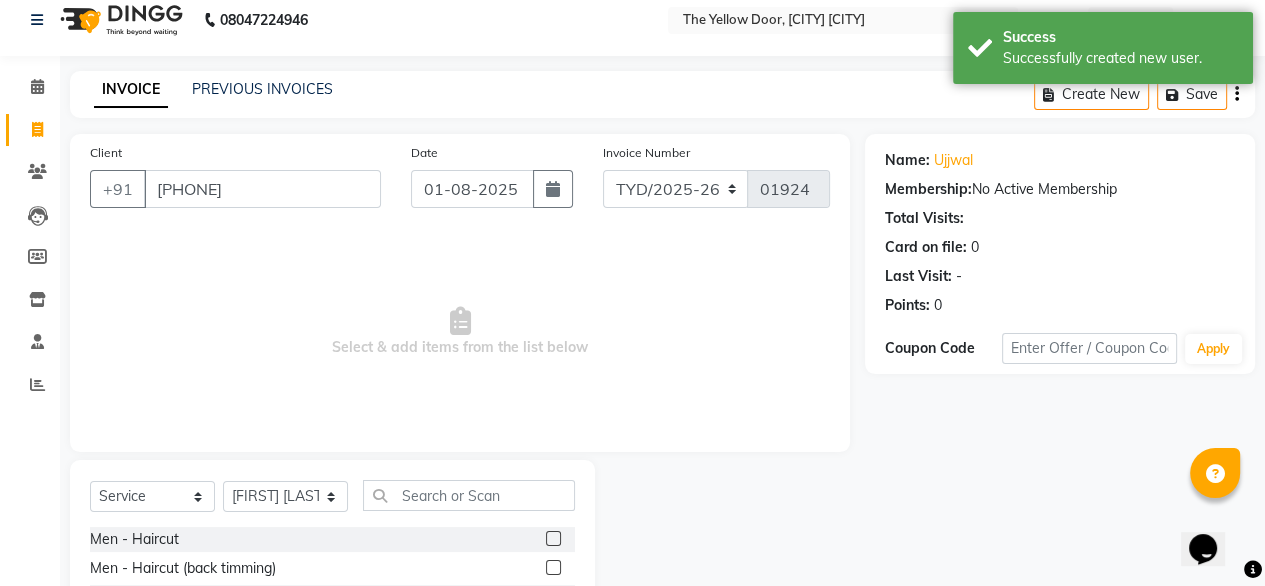 click 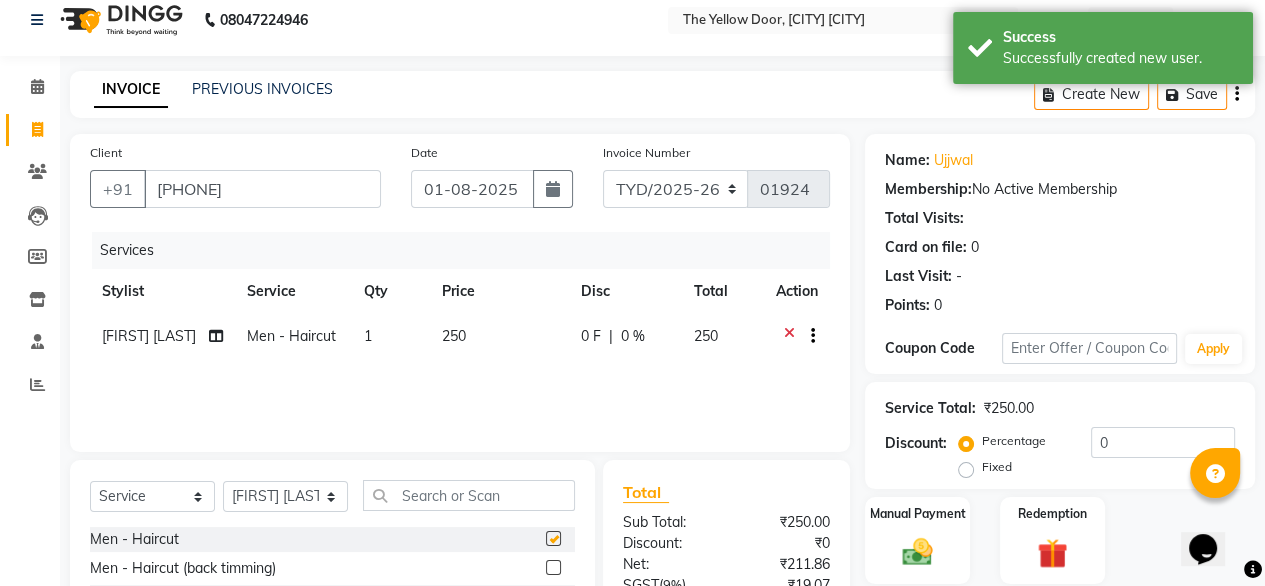 checkbox on "false" 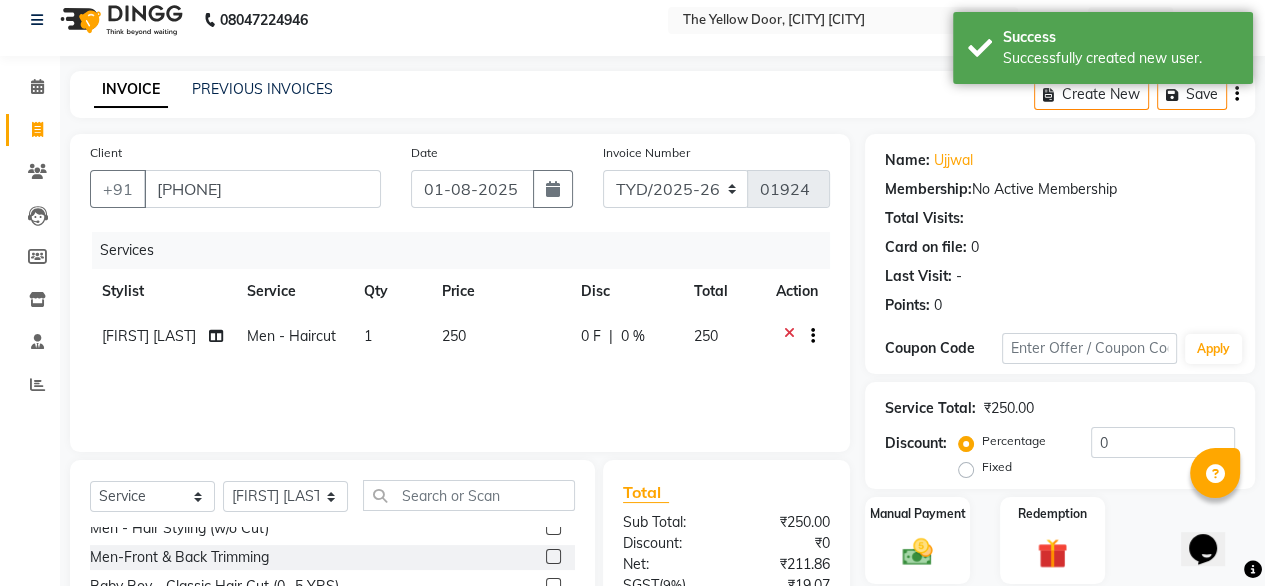 scroll, scrollTop: 284, scrollLeft: 0, axis: vertical 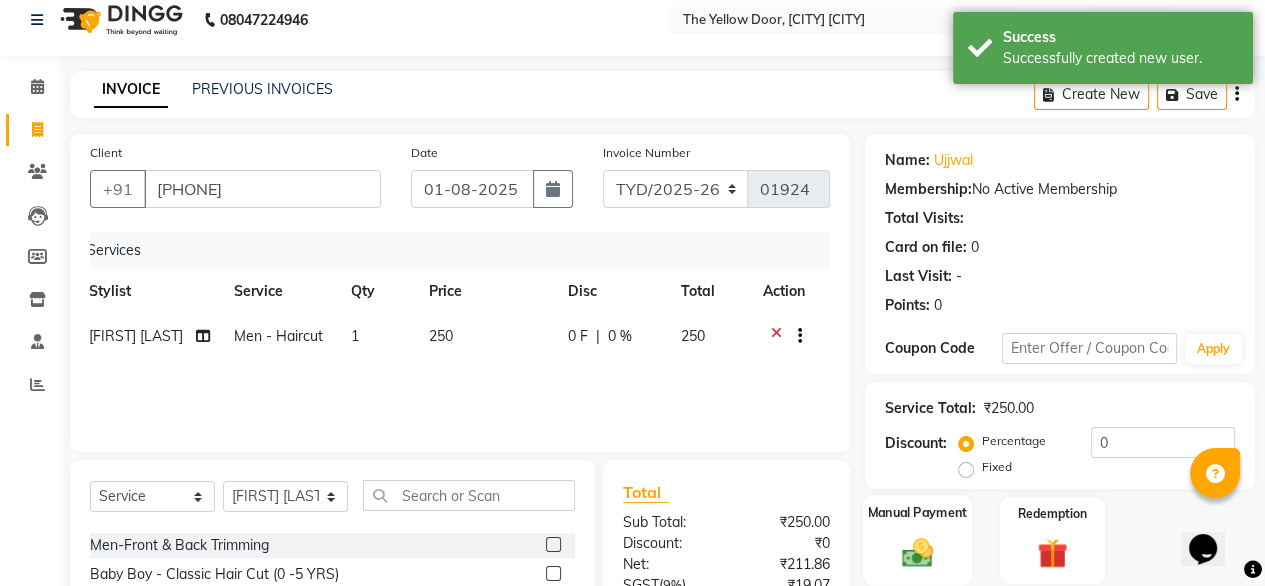 click on "Manual Payment" 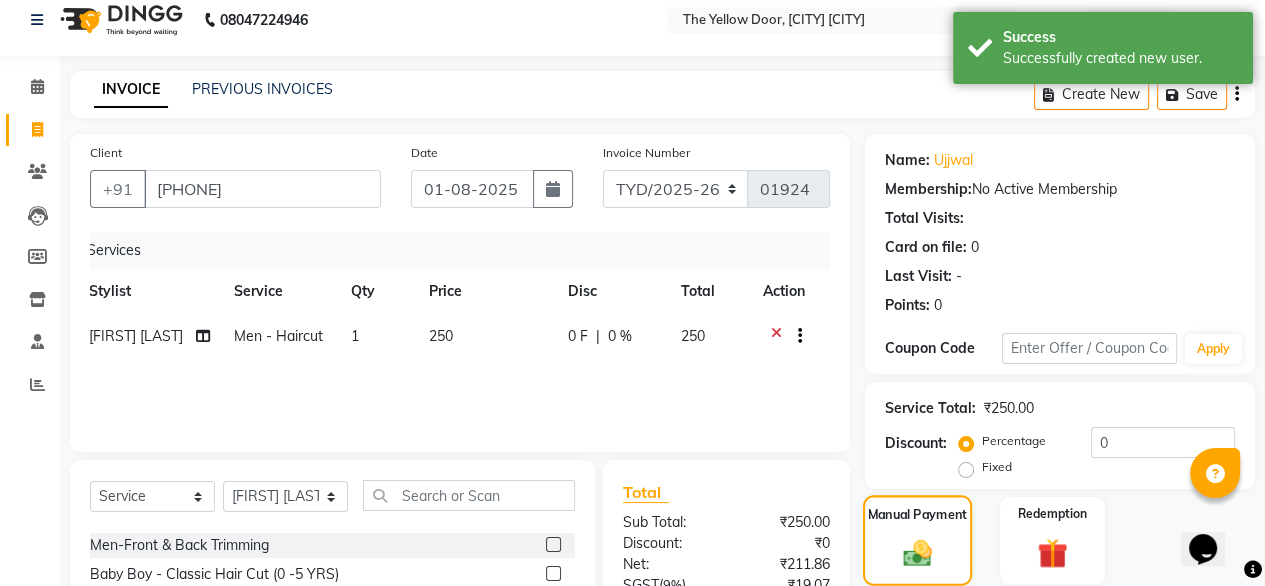 scroll, scrollTop: 216, scrollLeft: 0, axis: vertical 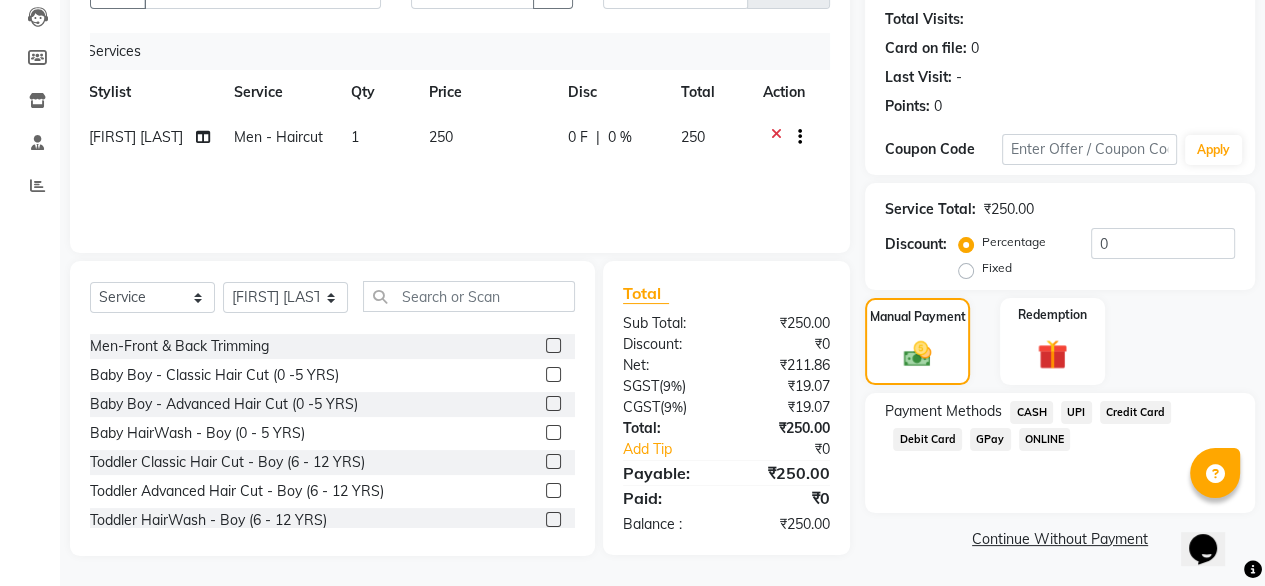 click on "UPI" 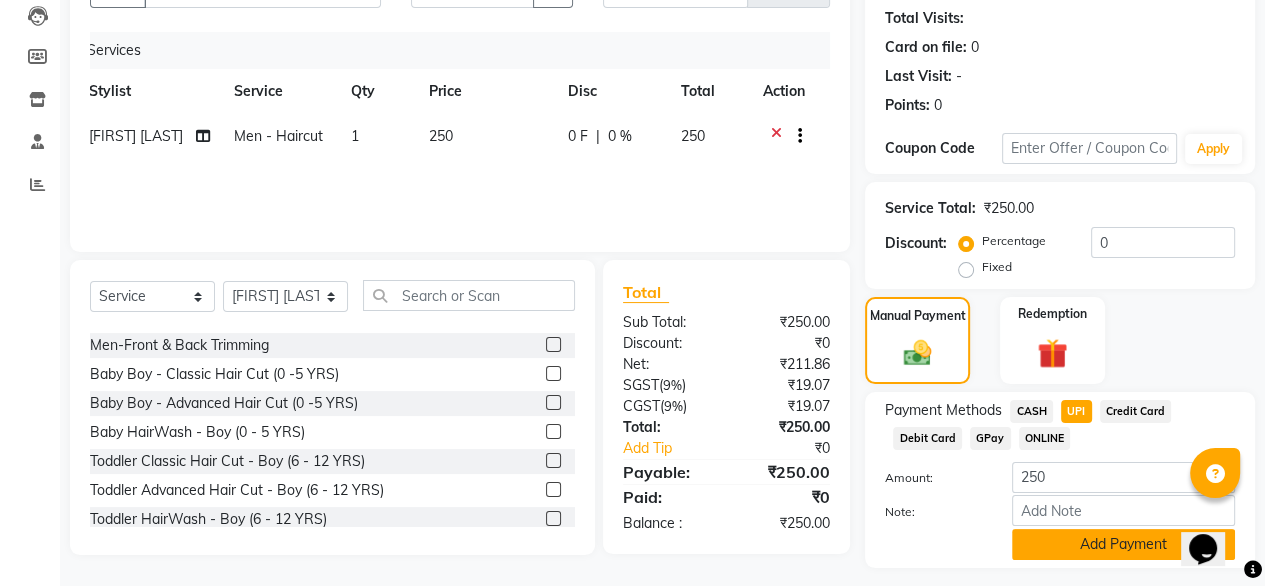 click on "Add Payment" 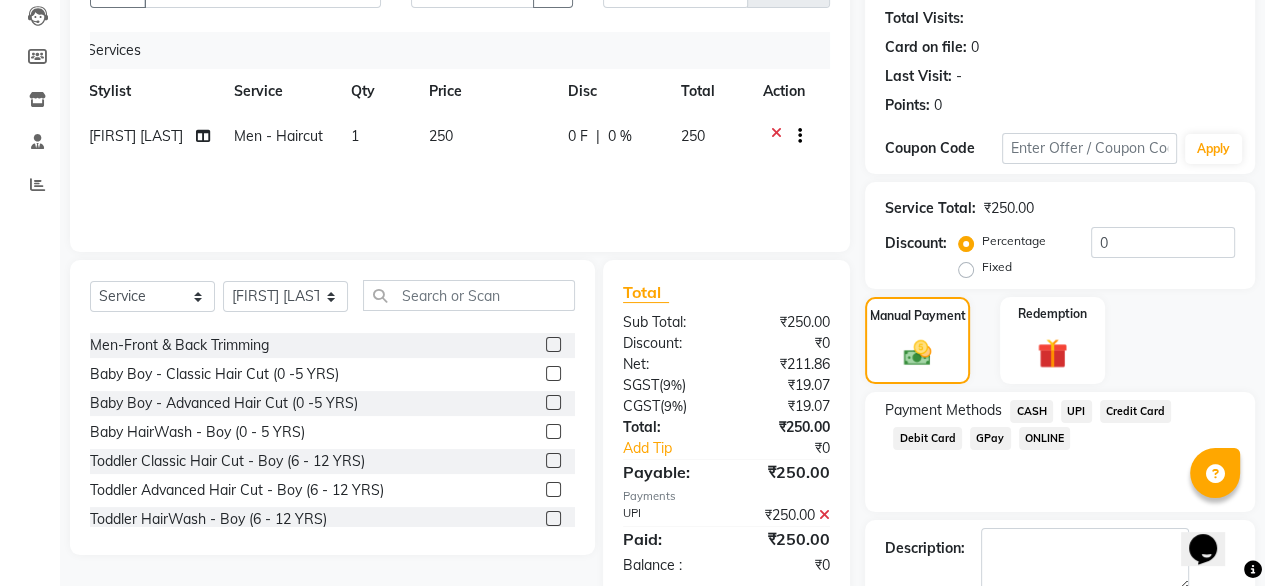 scroll, scrollTop: 325, scrollLeft: 0, axis: vertical 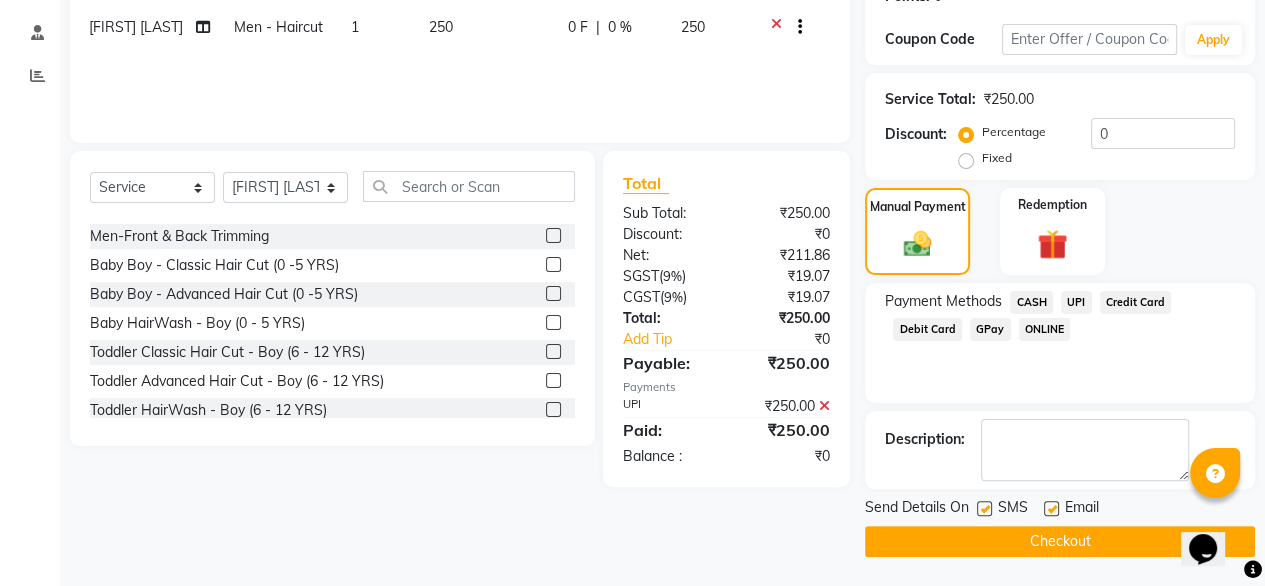 click 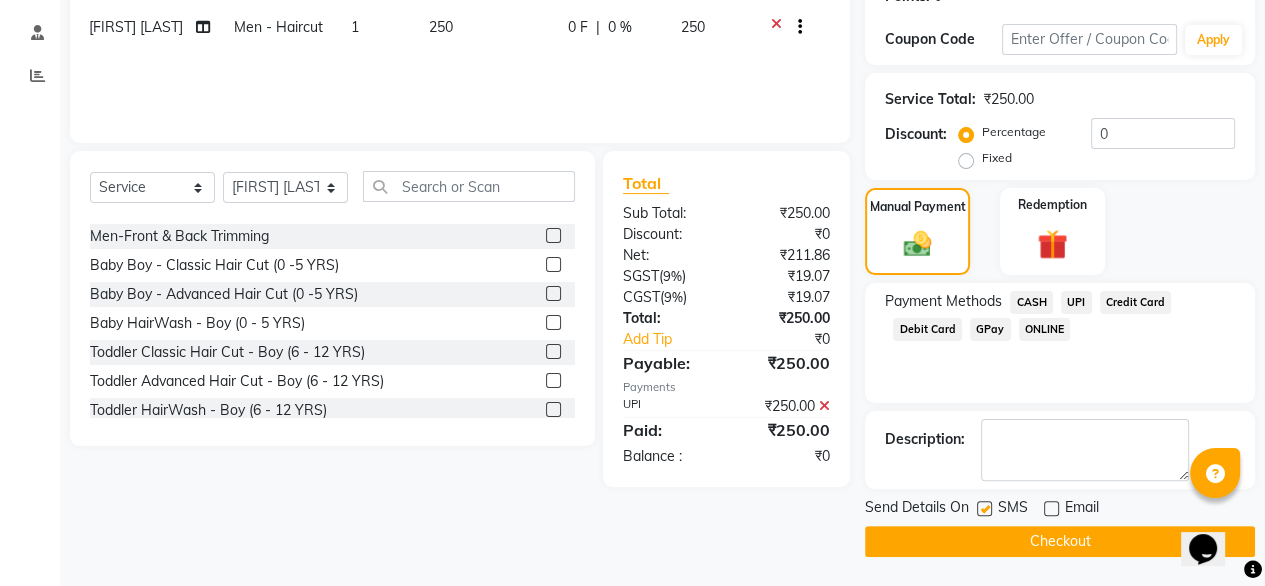 click on "Checkout" 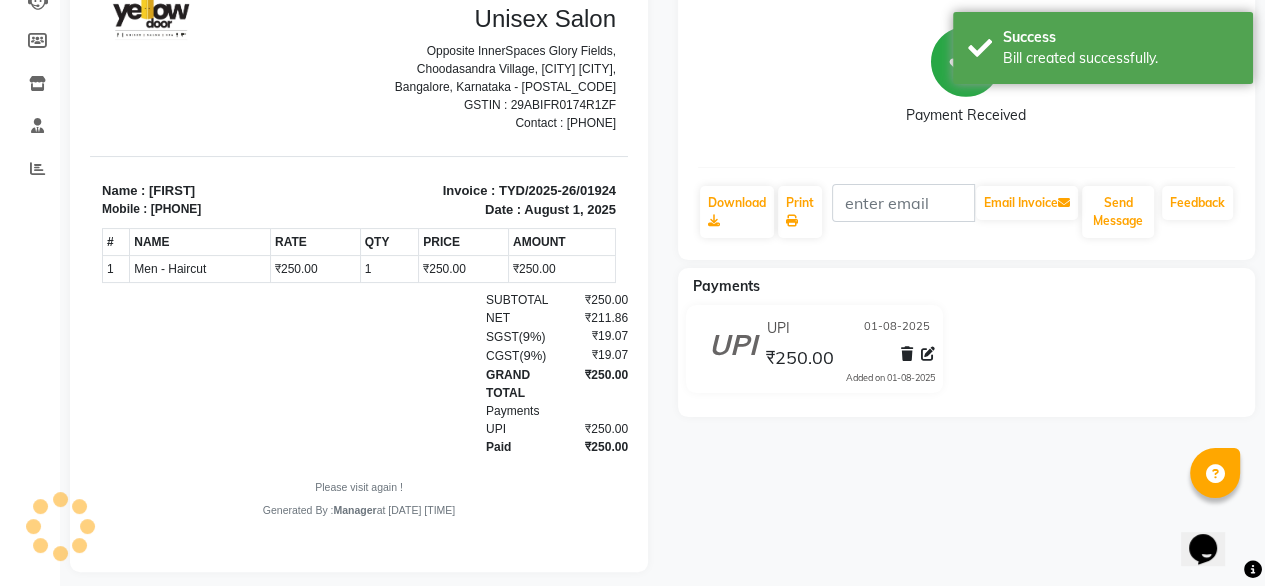 scroll, scrollTop: 0, scrollLeft: 0, axis: both 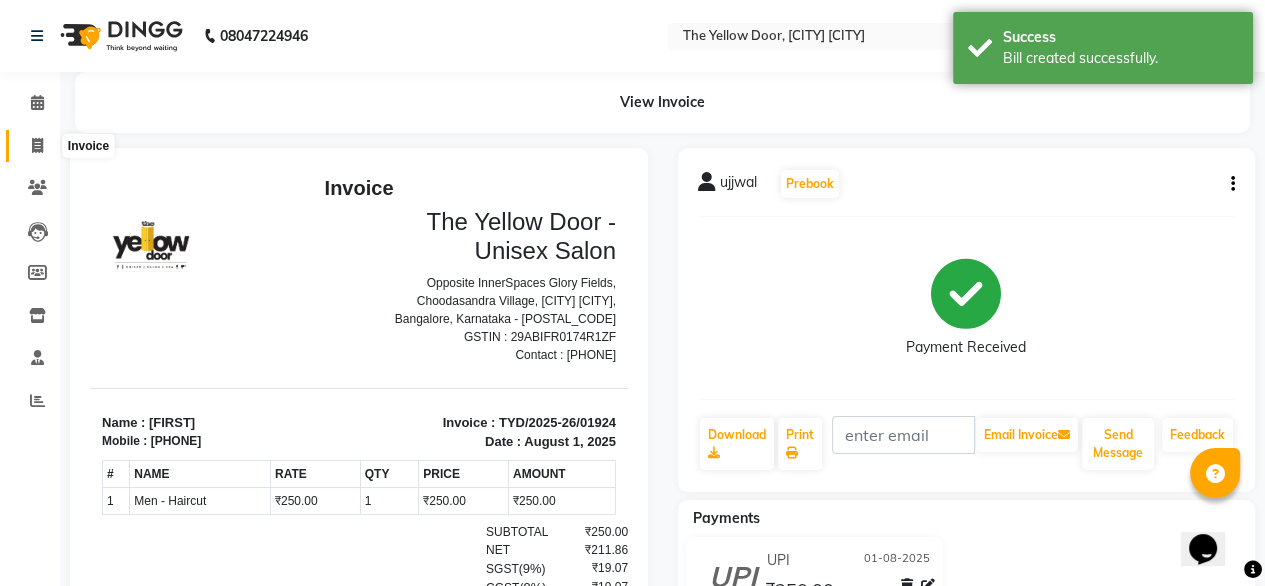 click 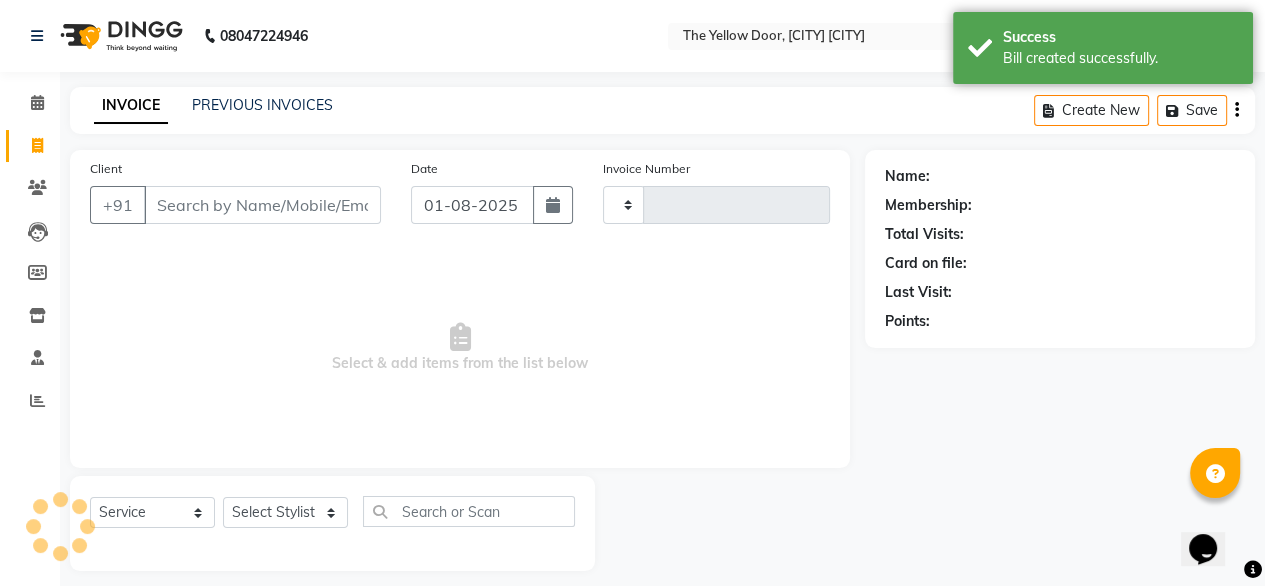 scroll, scrollTop: 16, scrollLeft: 0, axis: vertical 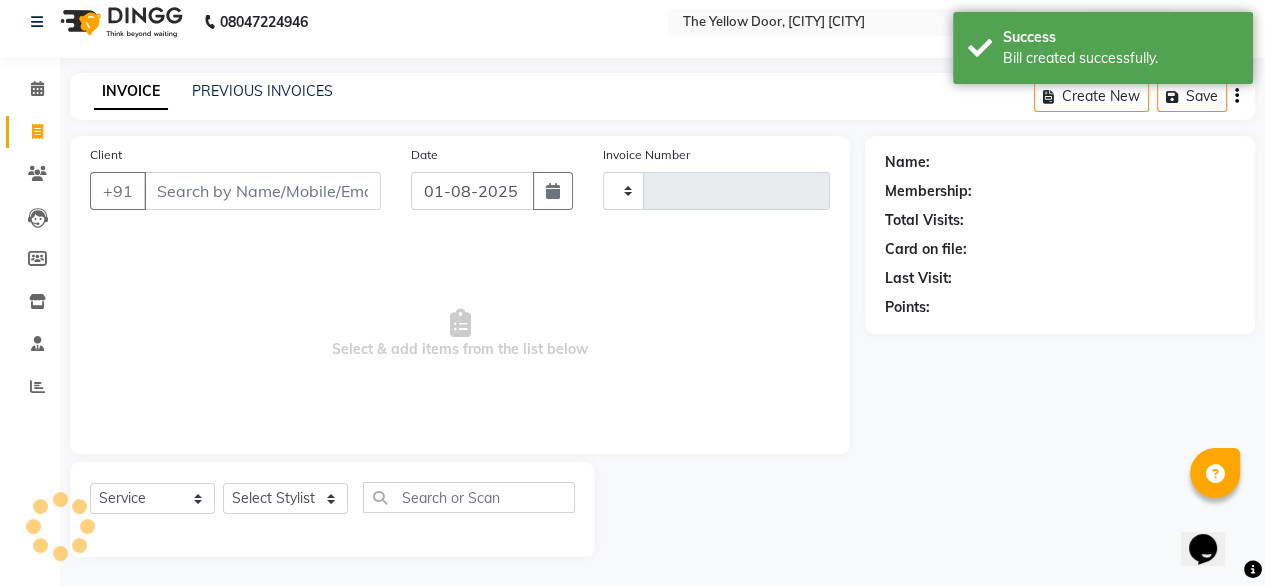 type on "01925" 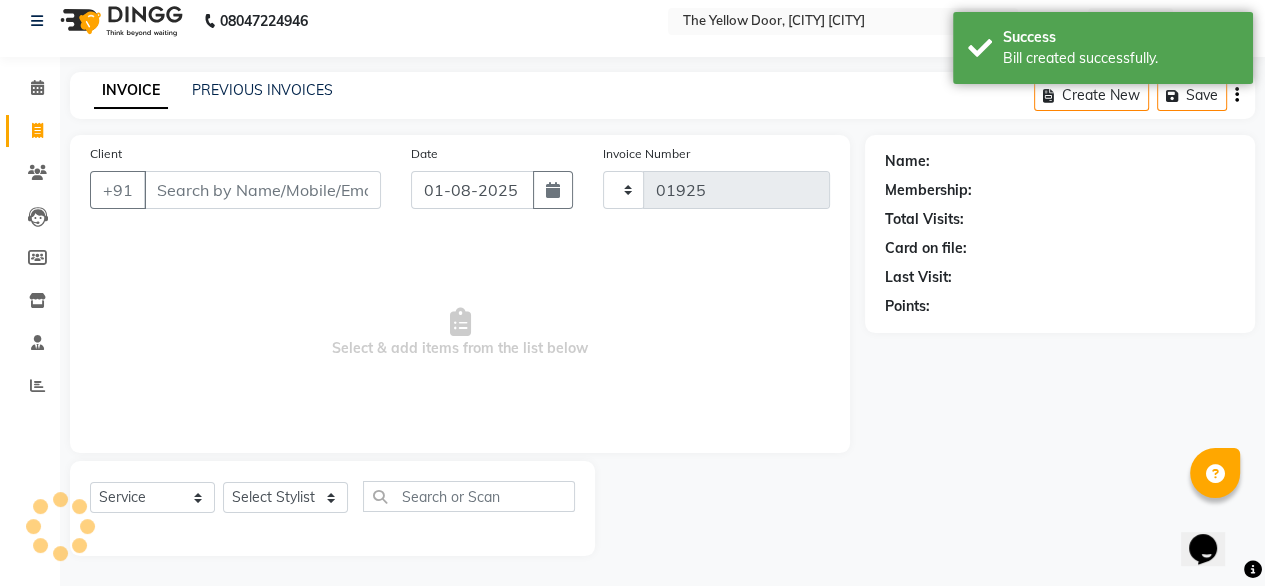 select on "5650" 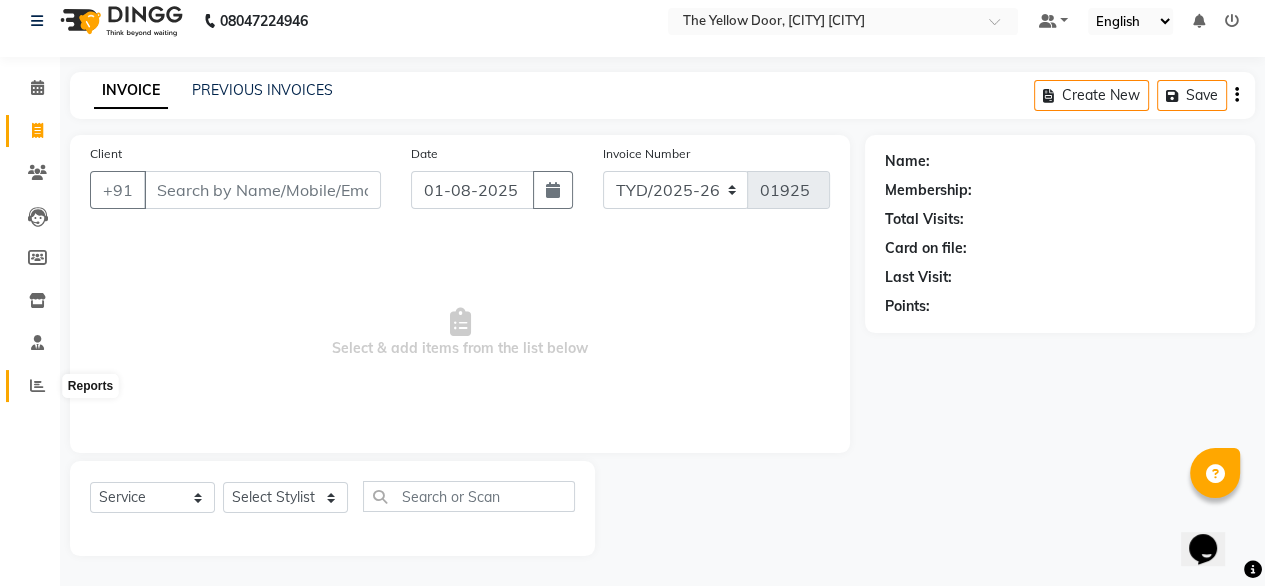 click 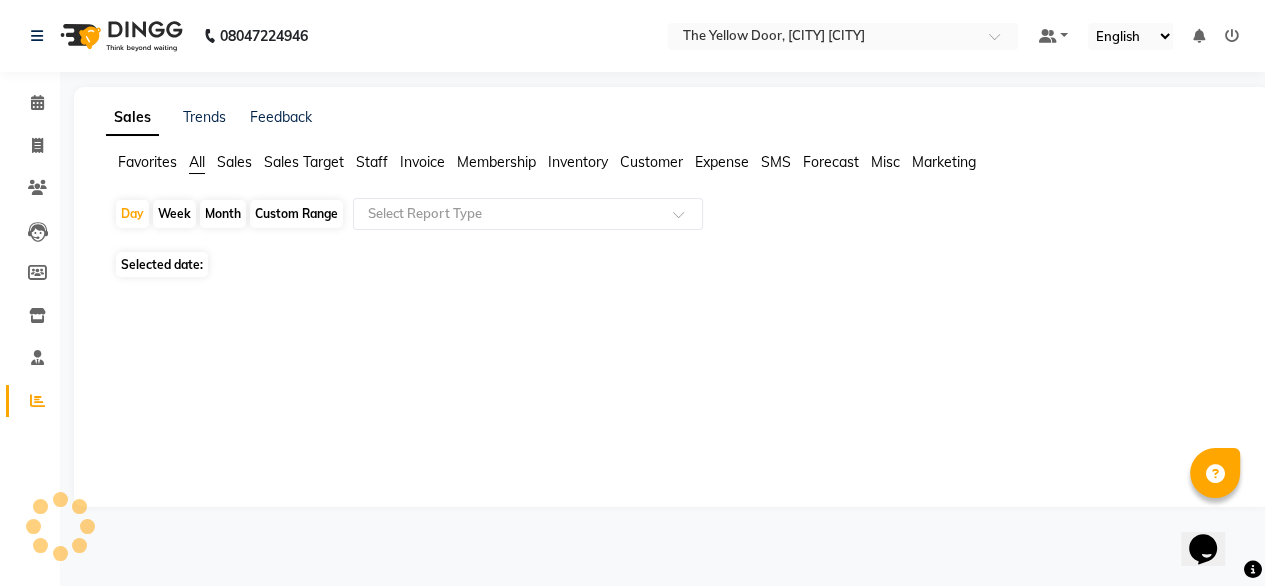 scroll, scrollTop: 0, scrollLeft: 0, axis: both 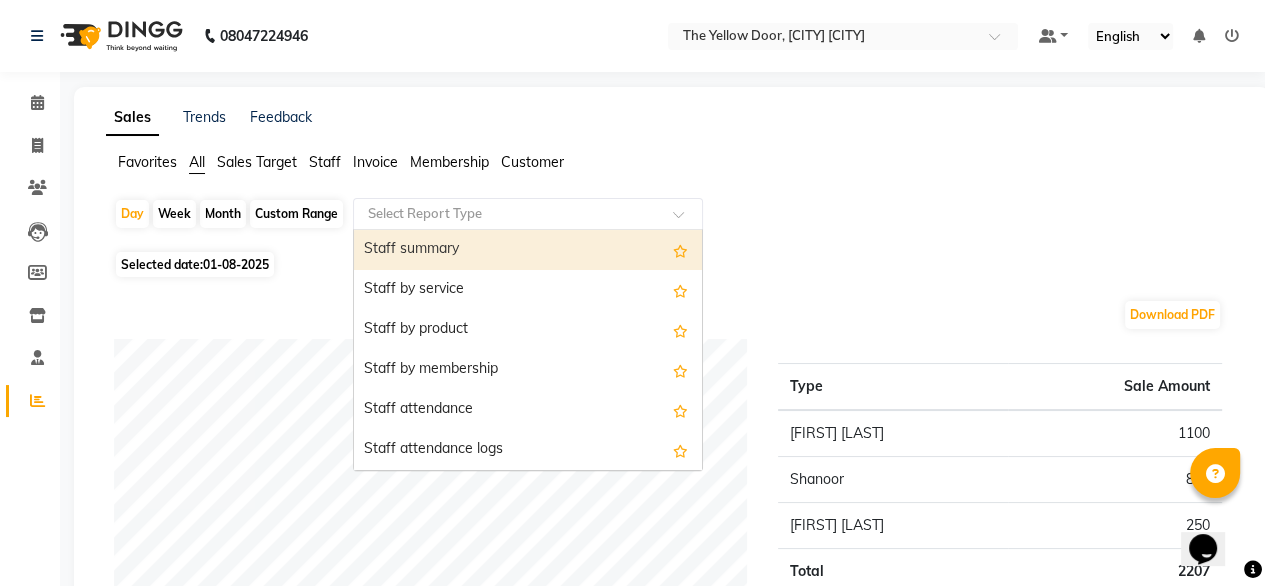 click 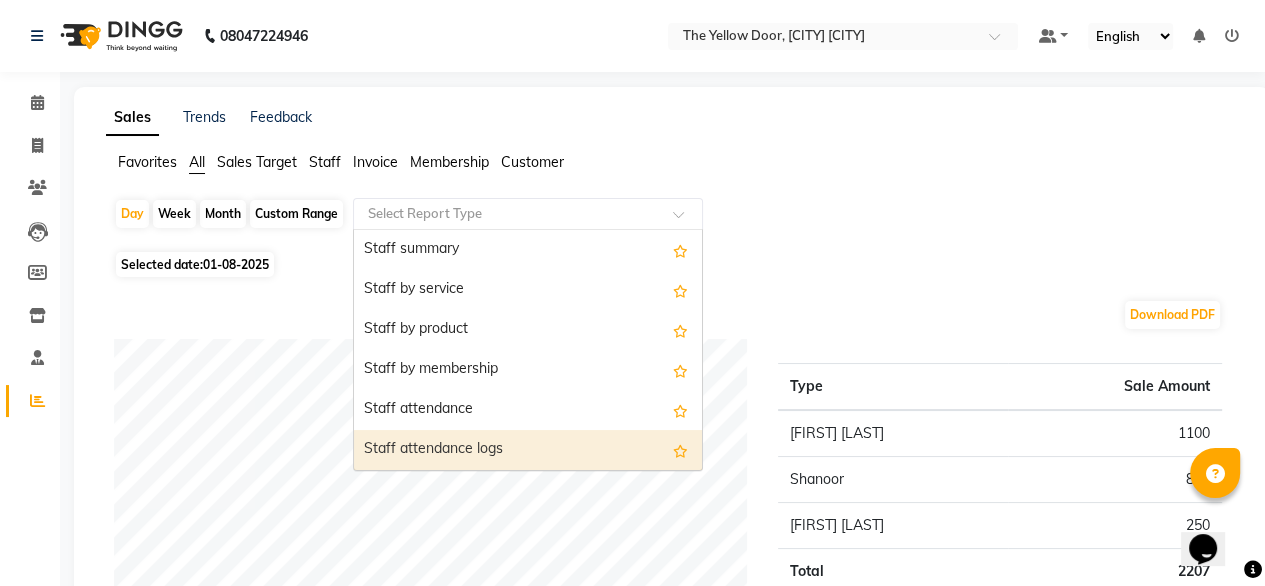 click on "Staff attendance logs" at bounding box center (528, 450) 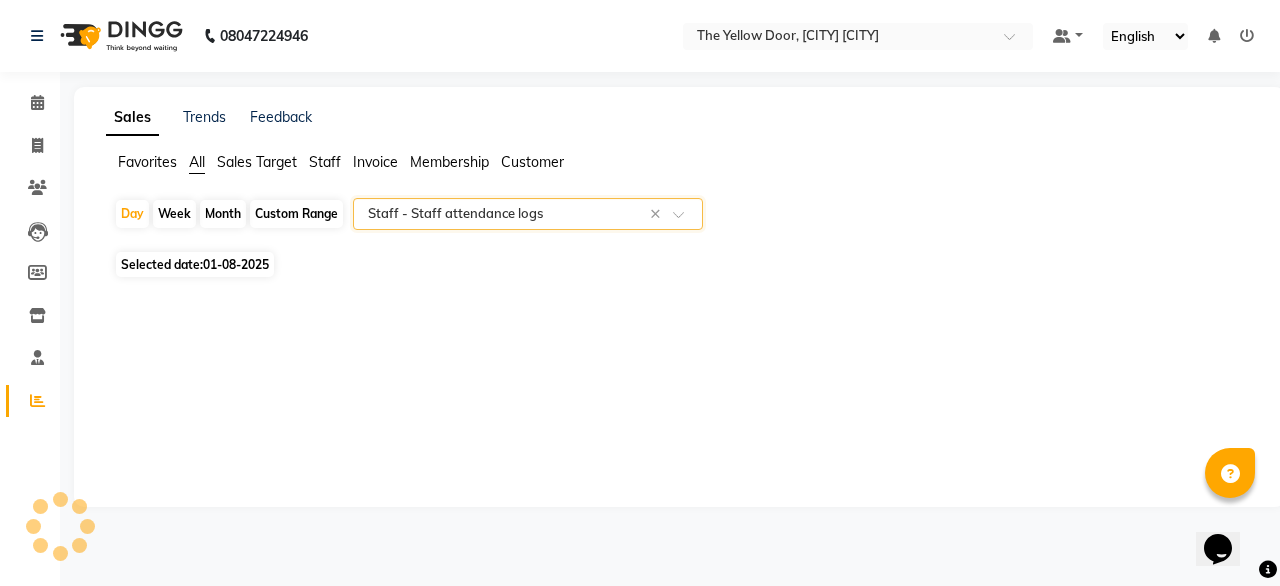 select on "full_report" 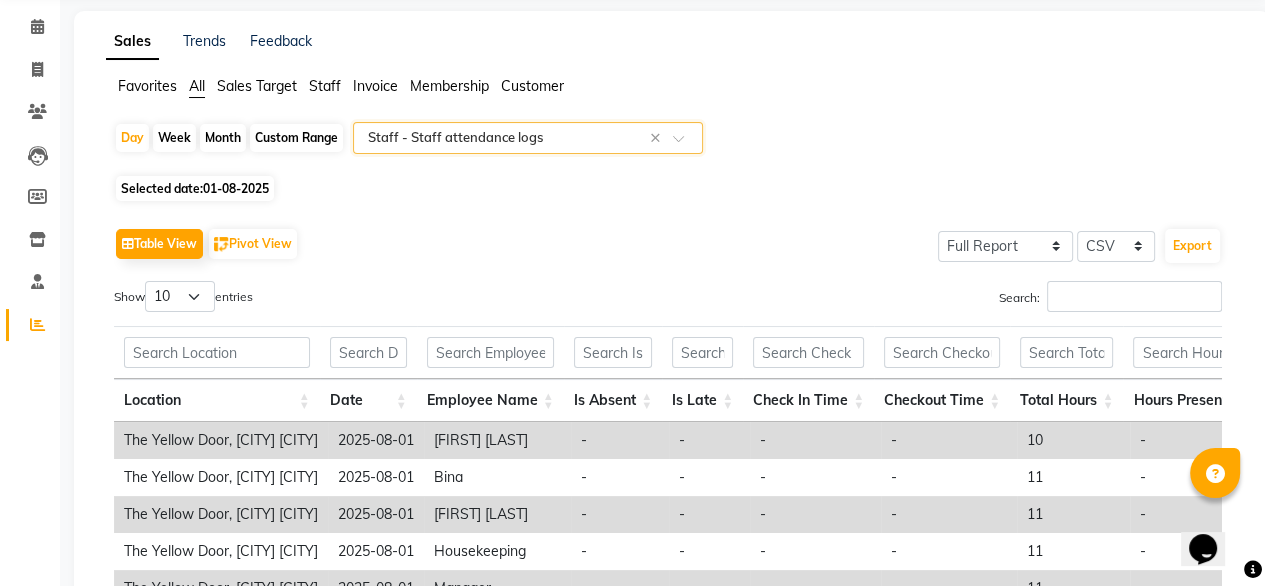 scroll, scrollTop: 0, scrollLeft: 0, axis: both 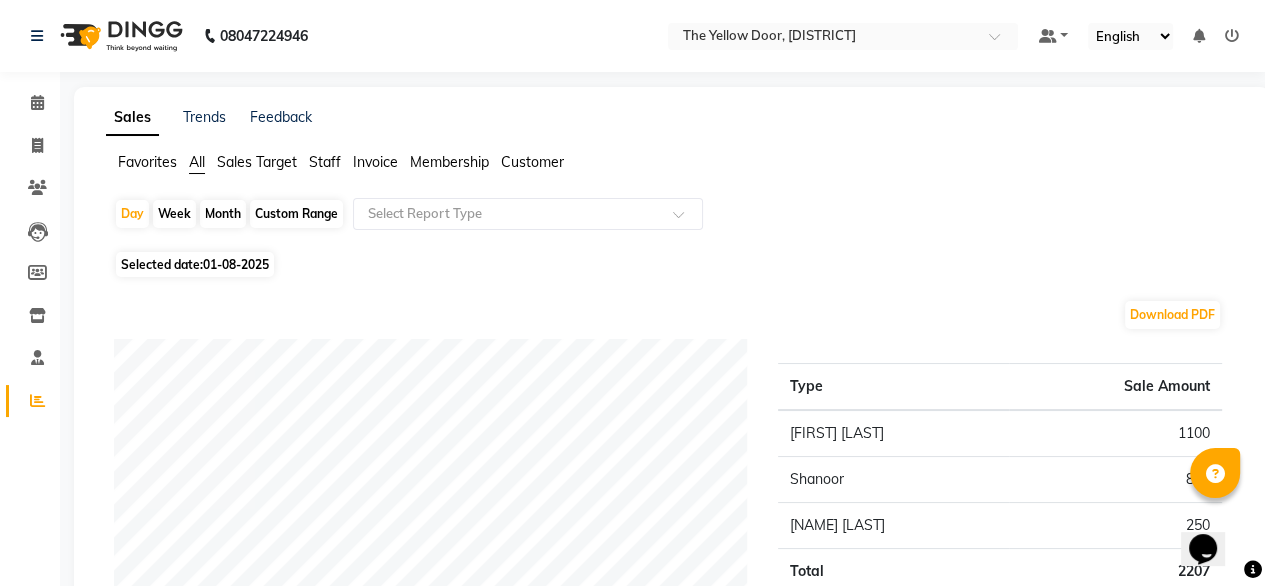 click on "Favorites All Sales Target Staff Invoice Membership Customer Day Week Month Custom Range Select Report Type Selected date: [DATE] Download PDF Staff summary Type Sale Amount [NAME] 1100 [NAME] 857 [NAME] 250 Total 2207 ★ Mark as Favorite Choose how you'd like to save "" report to favorites Save to Personal Favorites: Only you can see this report in your favorites tab. Share with Organization: Everyone in your organization can see this report in their favorites tab. Save to Favorites" 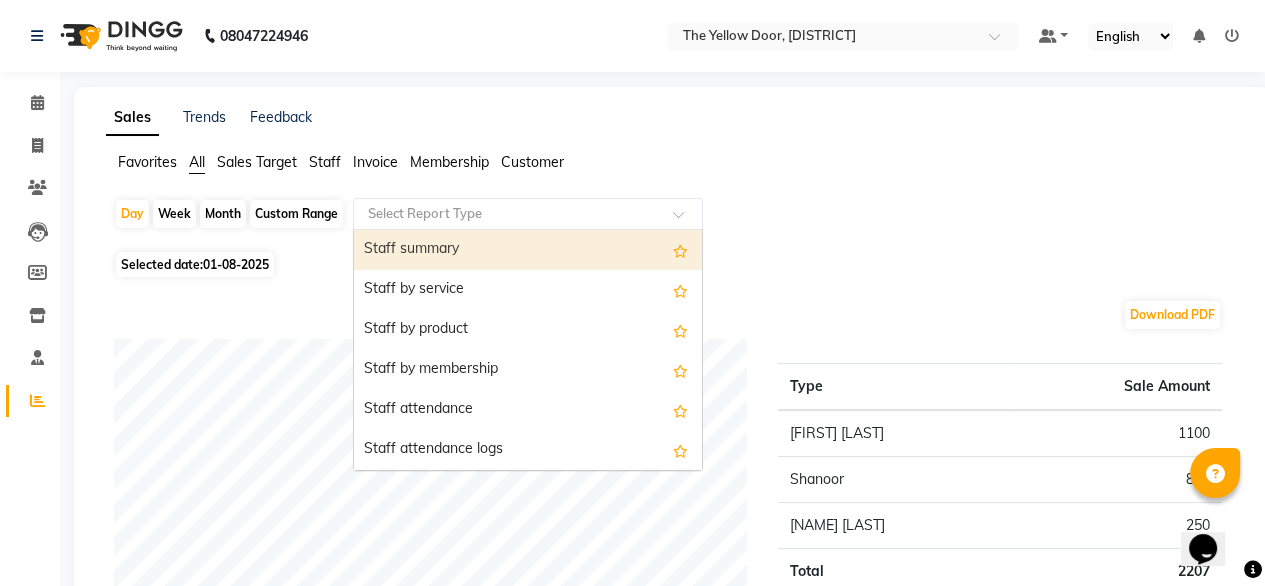 click 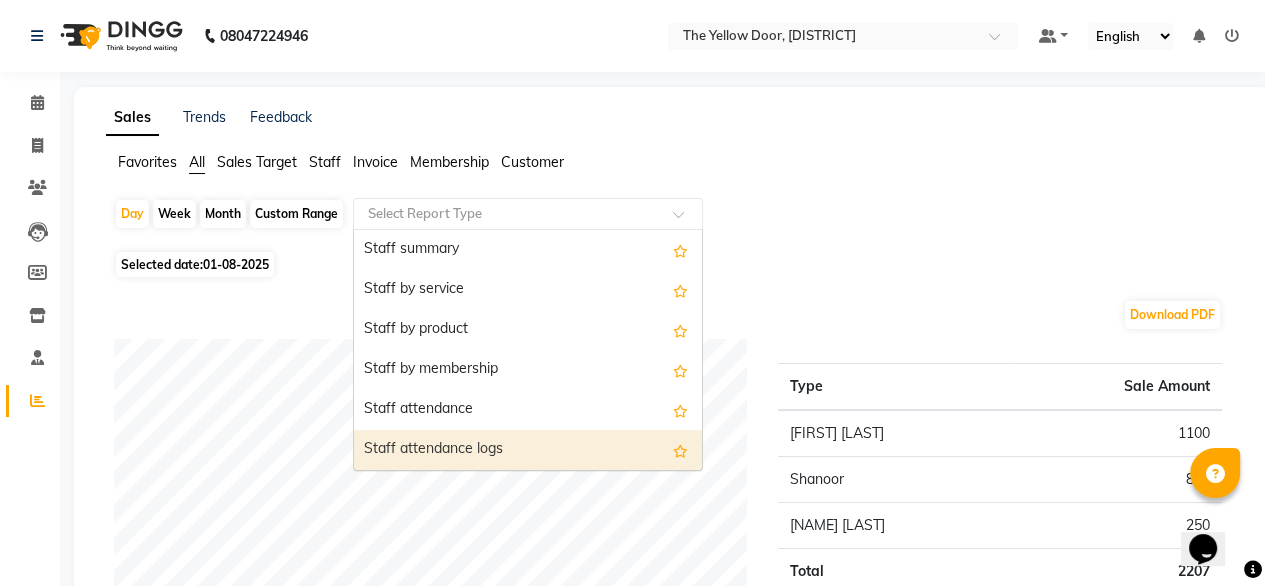 click on "Staff attendance logs" at bounding box center [528, 450] 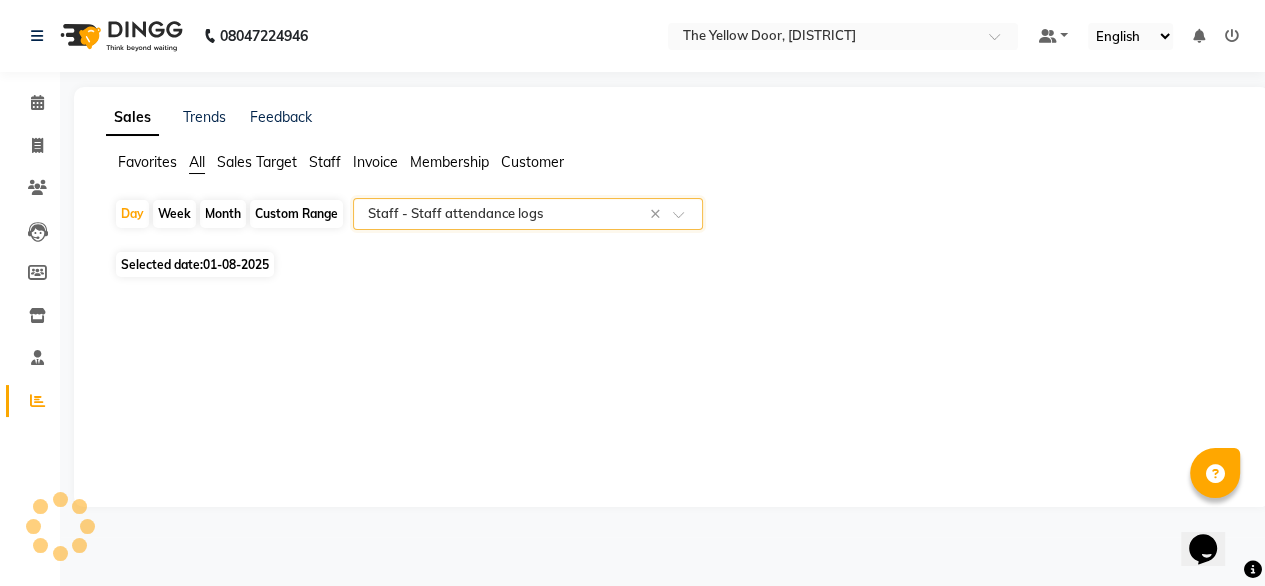 select on "full_report" 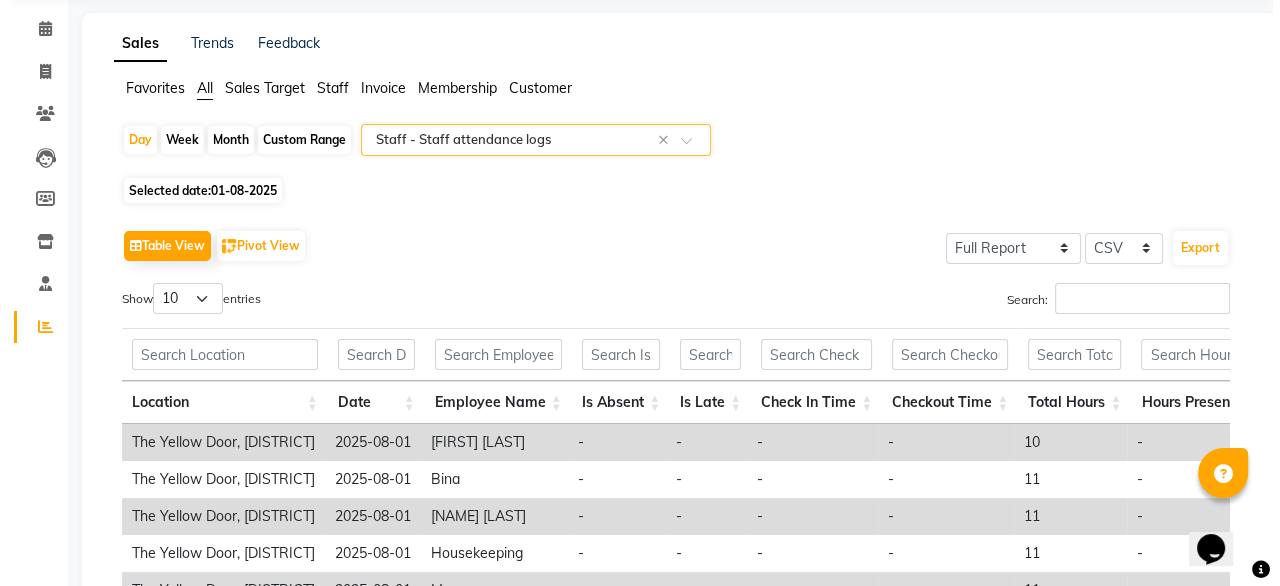 scroll, scrollTop: 0, scrollLeft: 0, axis: both 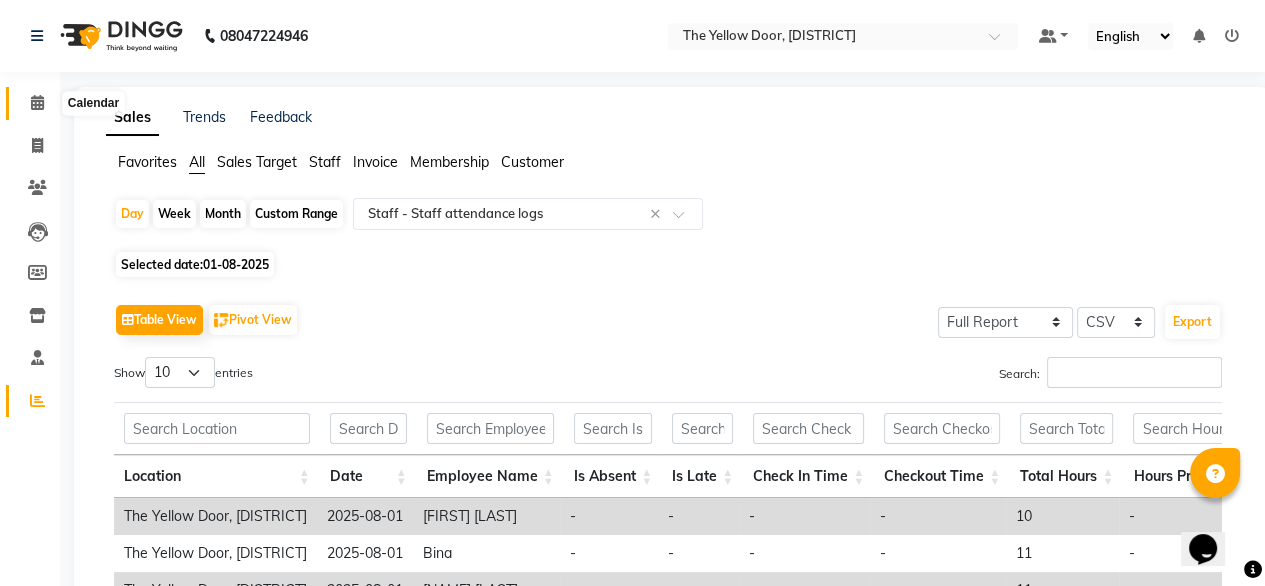 click 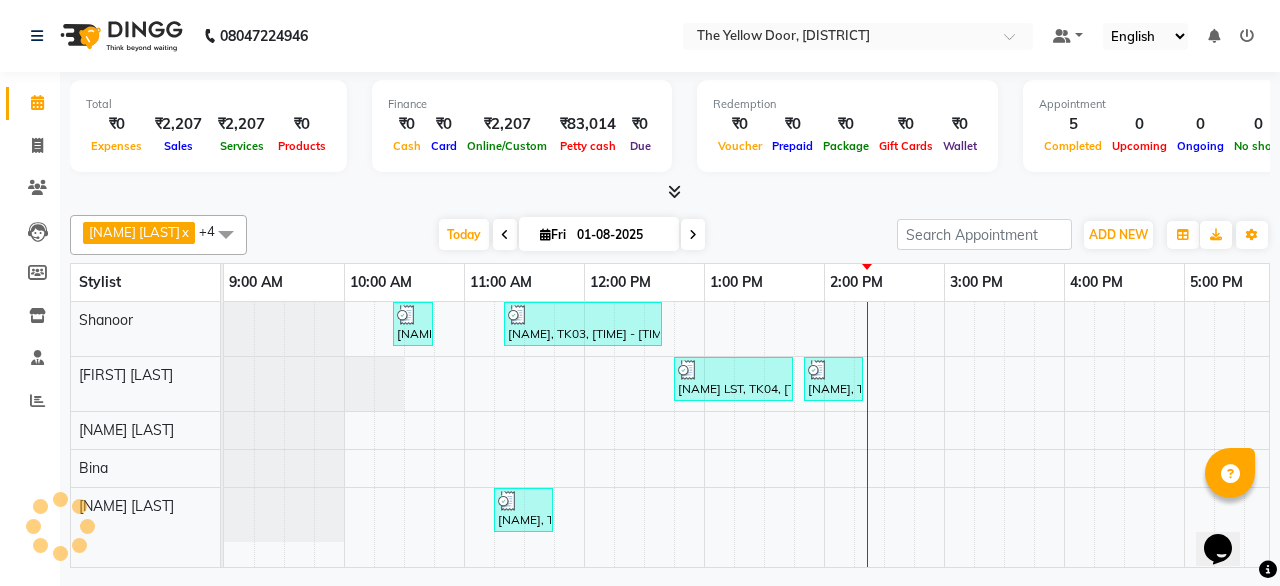 scroll, scrollTop: 0, scrollLeft: 0, axis: both 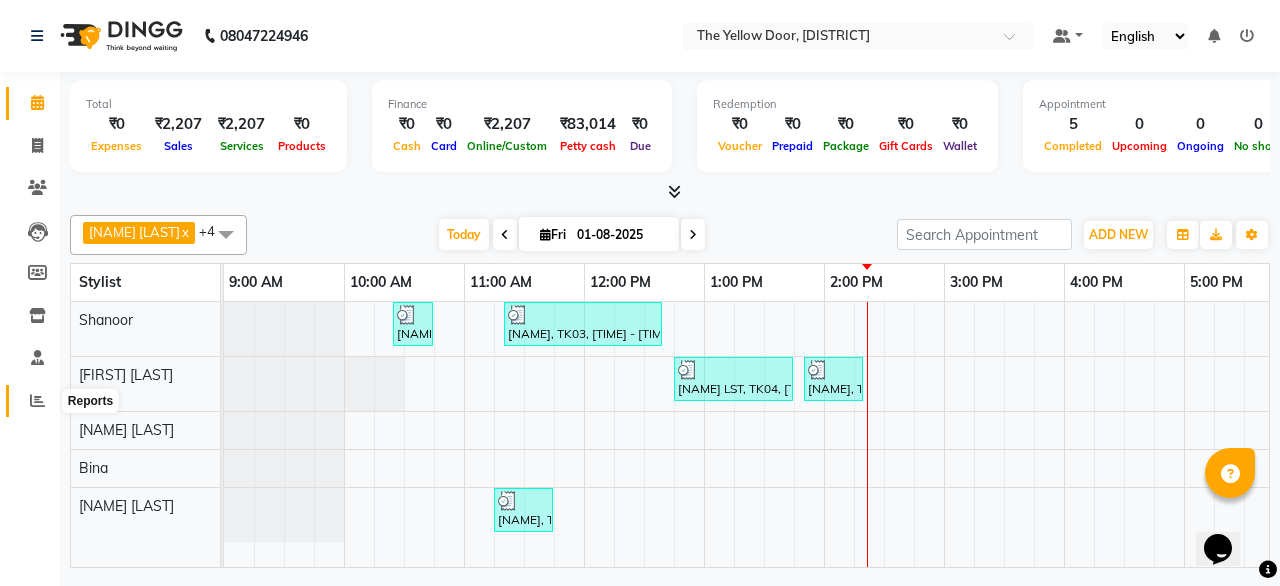click 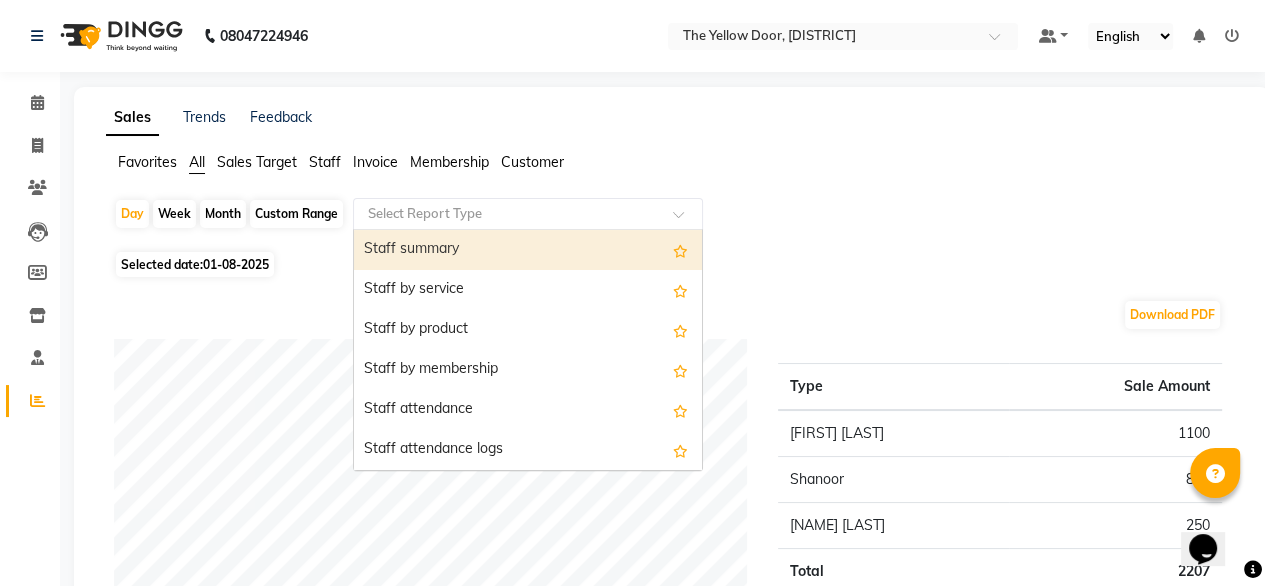 click on "Select Report Type" 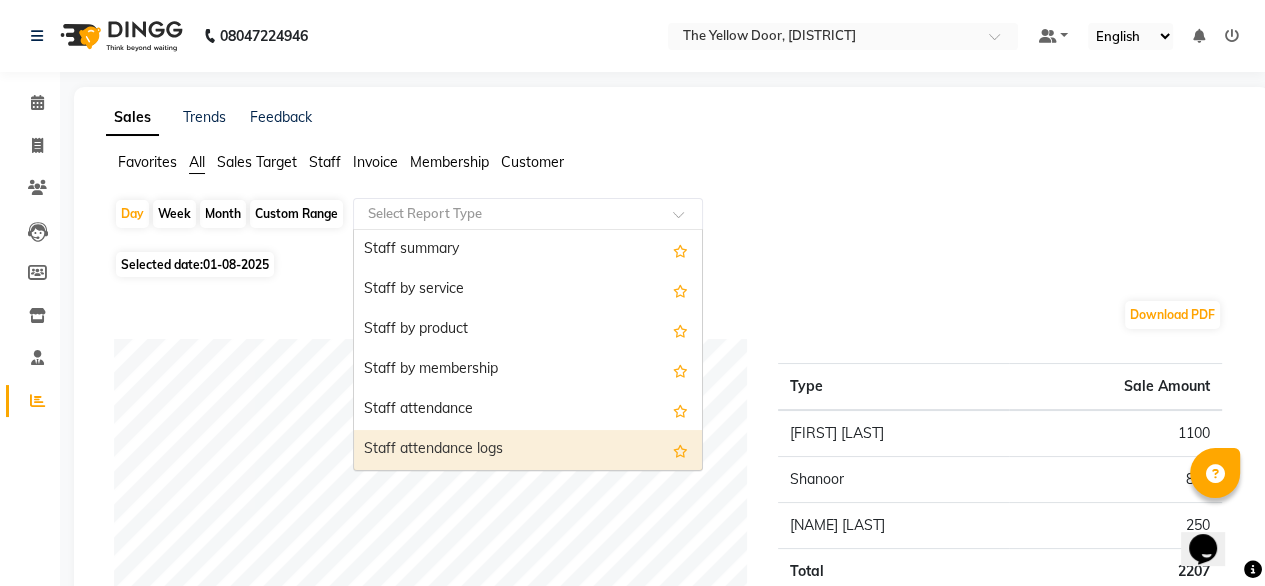 click on "Staff attendance logs" at bounding box center (528, 450) 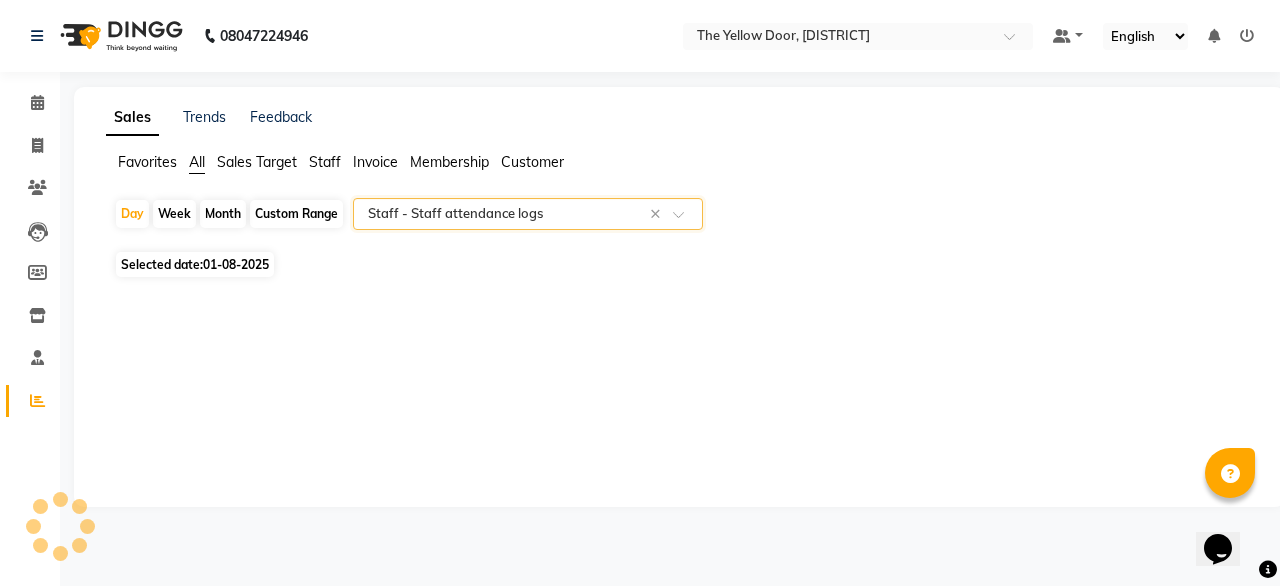 select on "full_report" 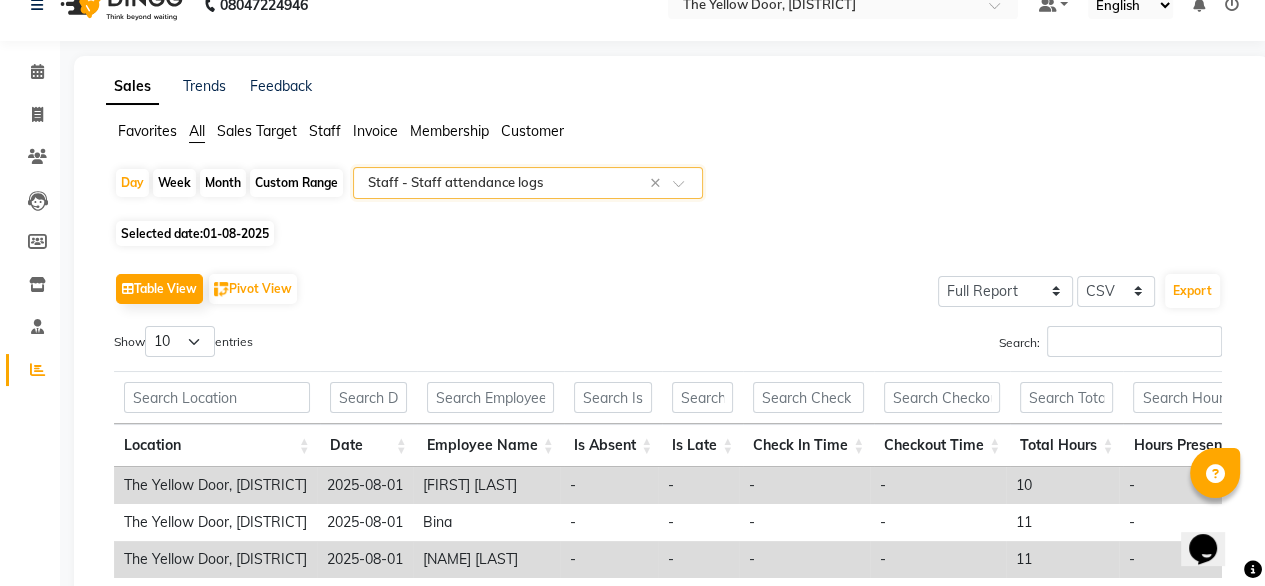 scroll, scrollTop: 0, scrollLeft: 0, axis: both 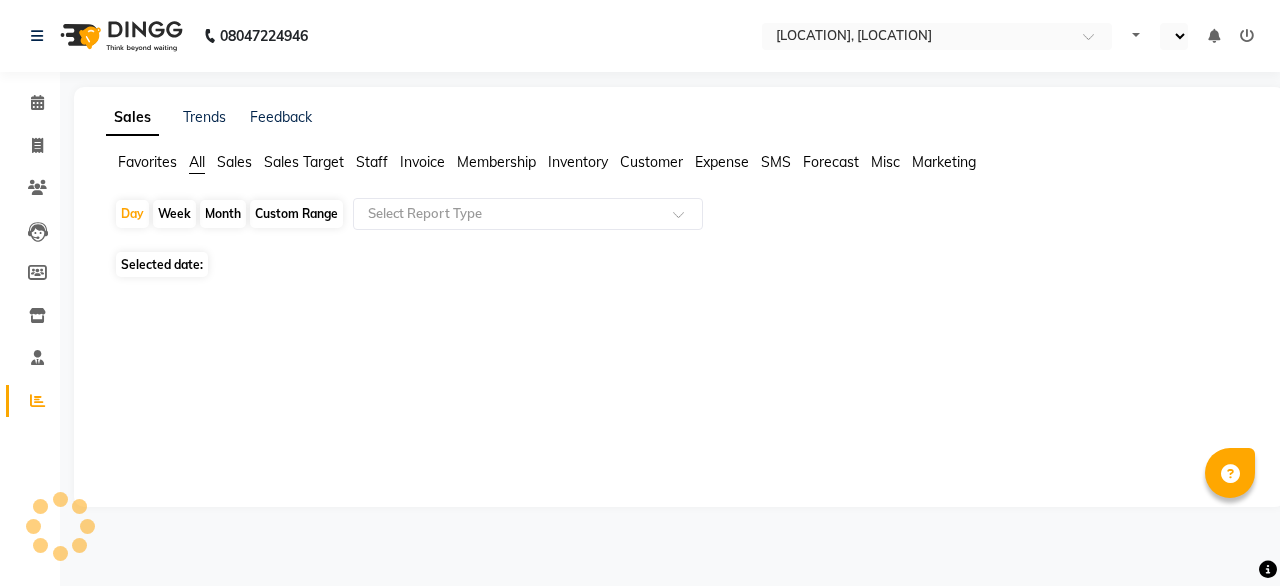 select on "en" 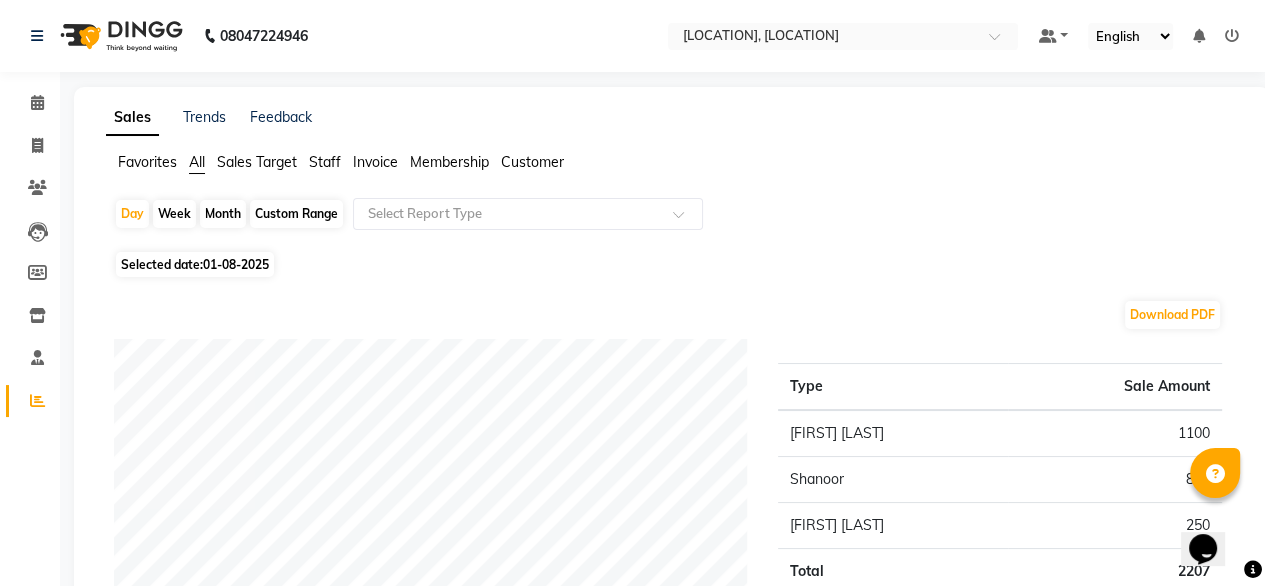 scroll, scrollTop: 0, scrollLeft: 0, axis: both 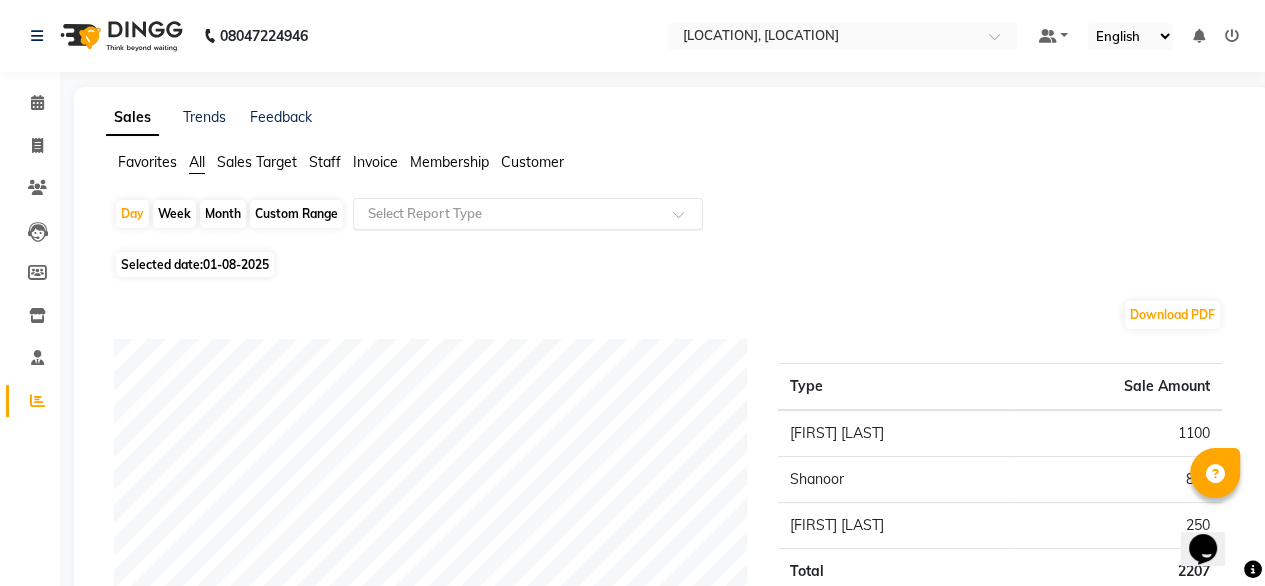 click on "Day   Week   Month   Custom Range  Select Report Type" 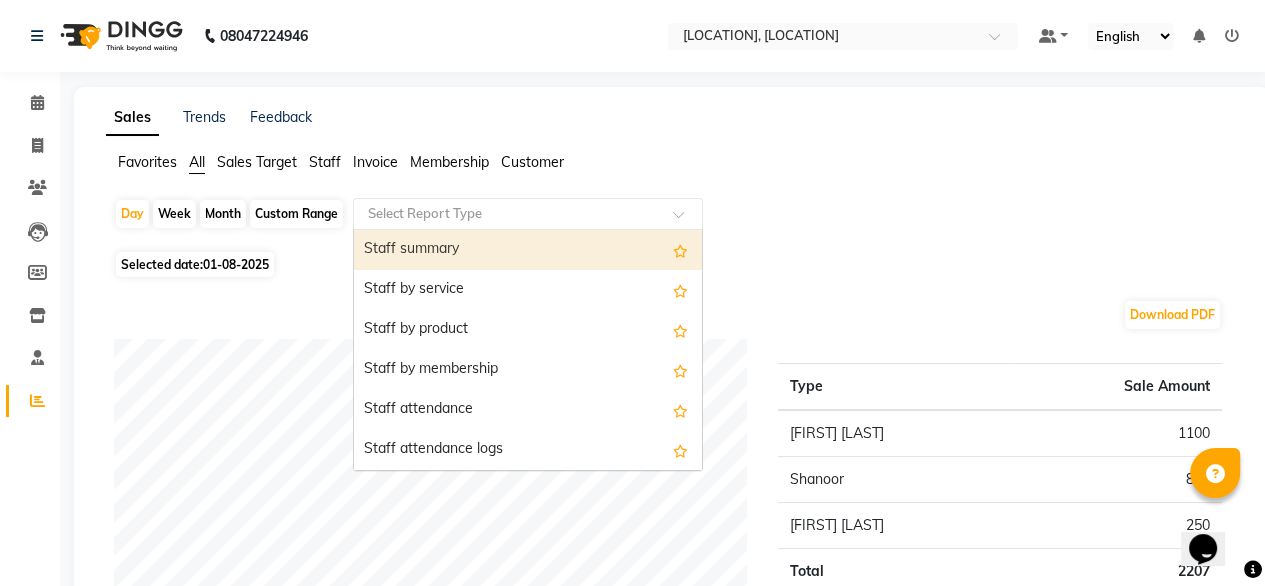 click on "Select Report Type" 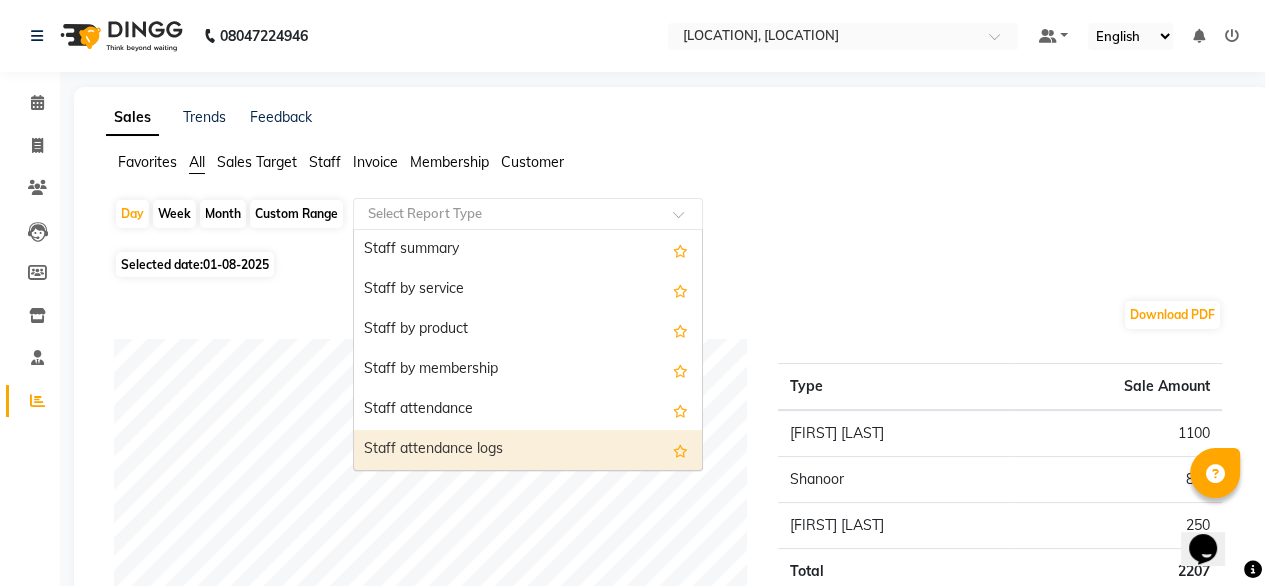 click on "Staff attendance logs" at bounding box center (528, 450) 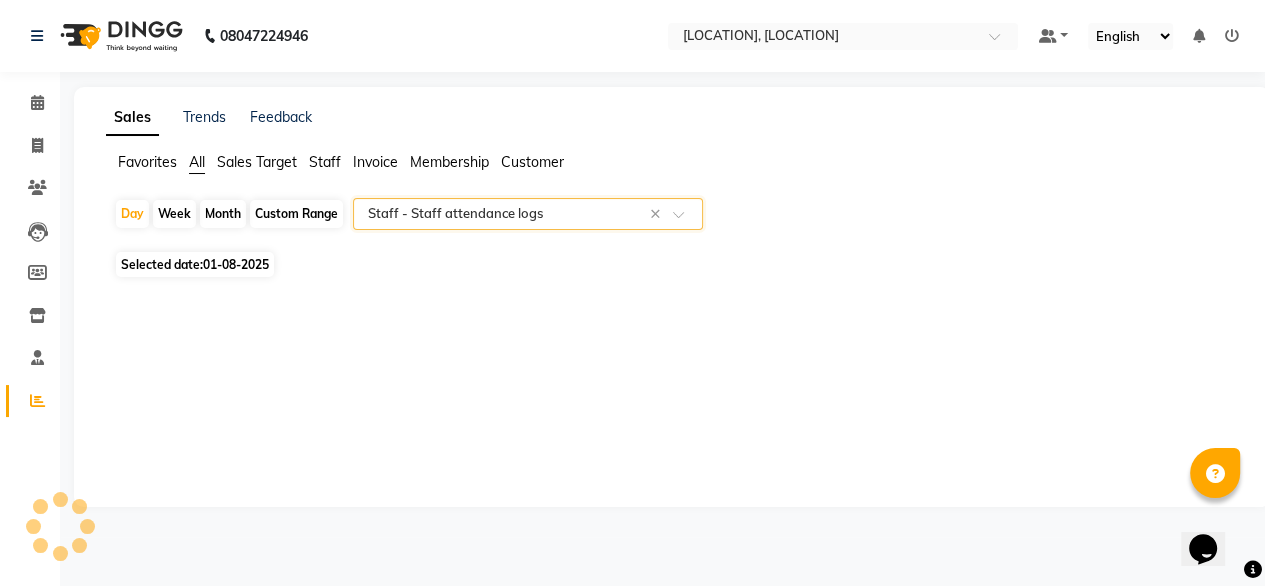 select on "full_report" 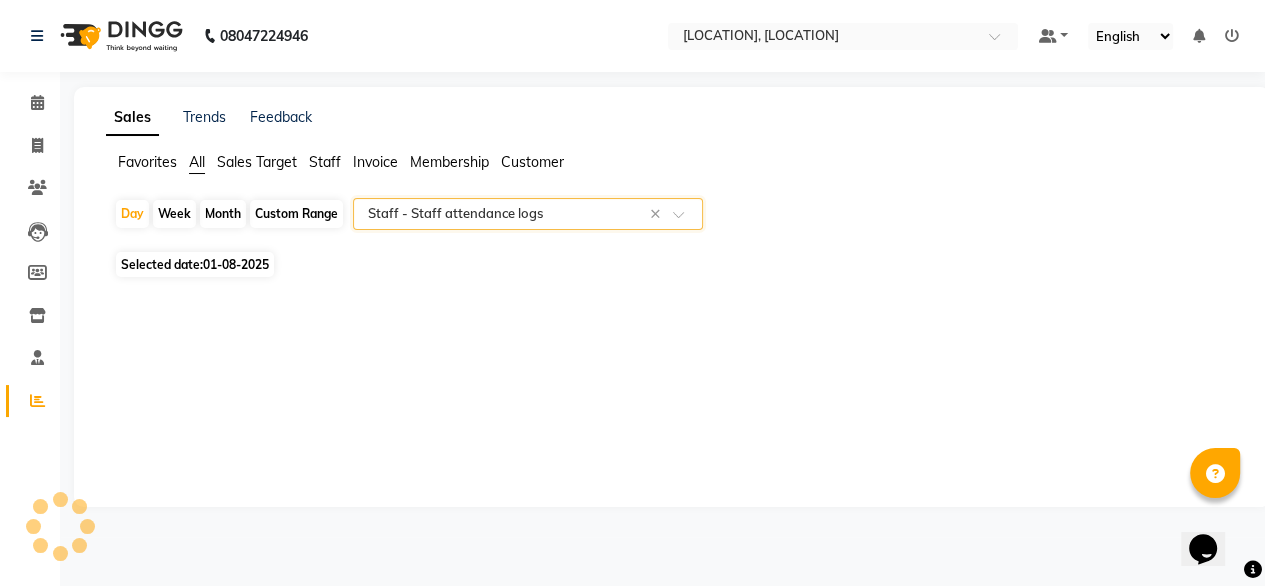 select on "csv" 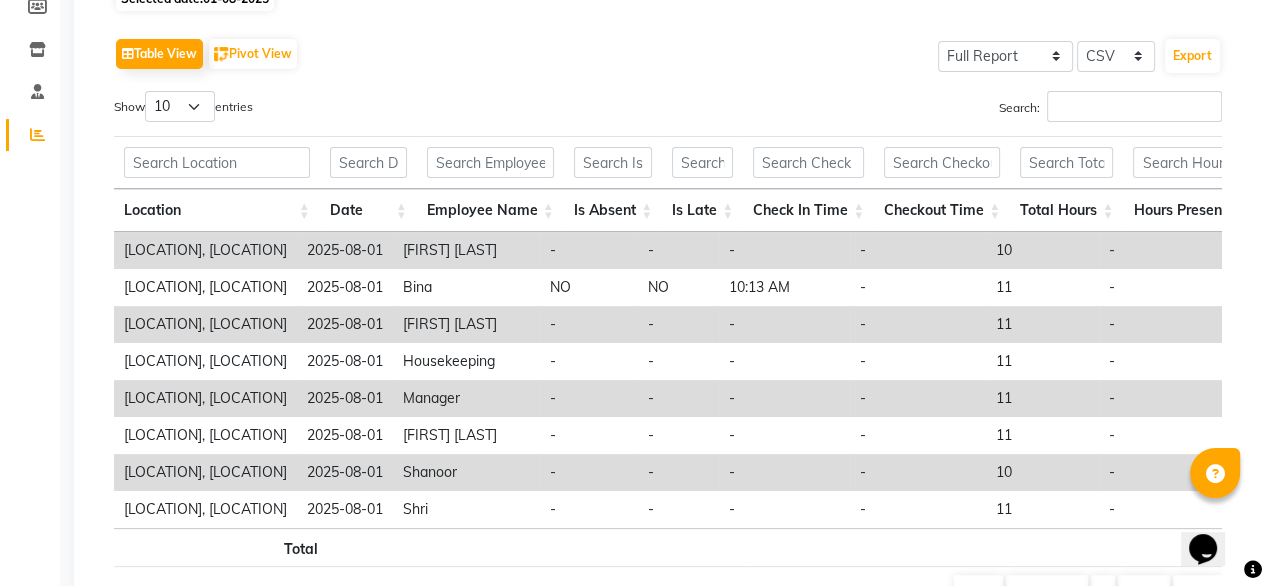 scroll, scrollTop: 300, scrollLeft: 0, axis: vertical 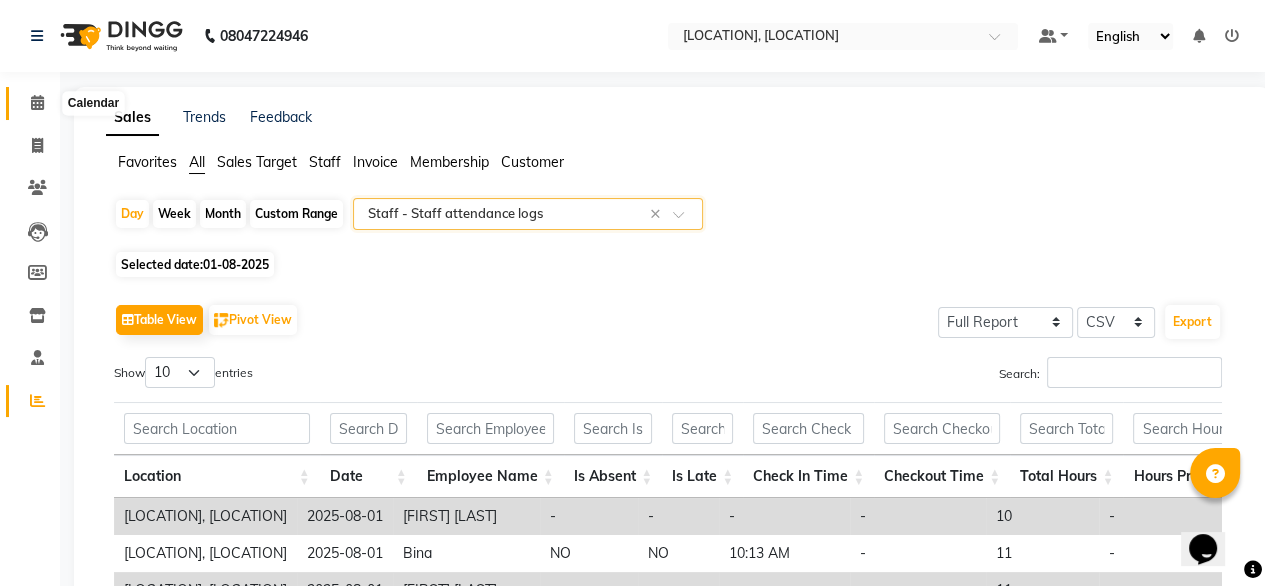 click 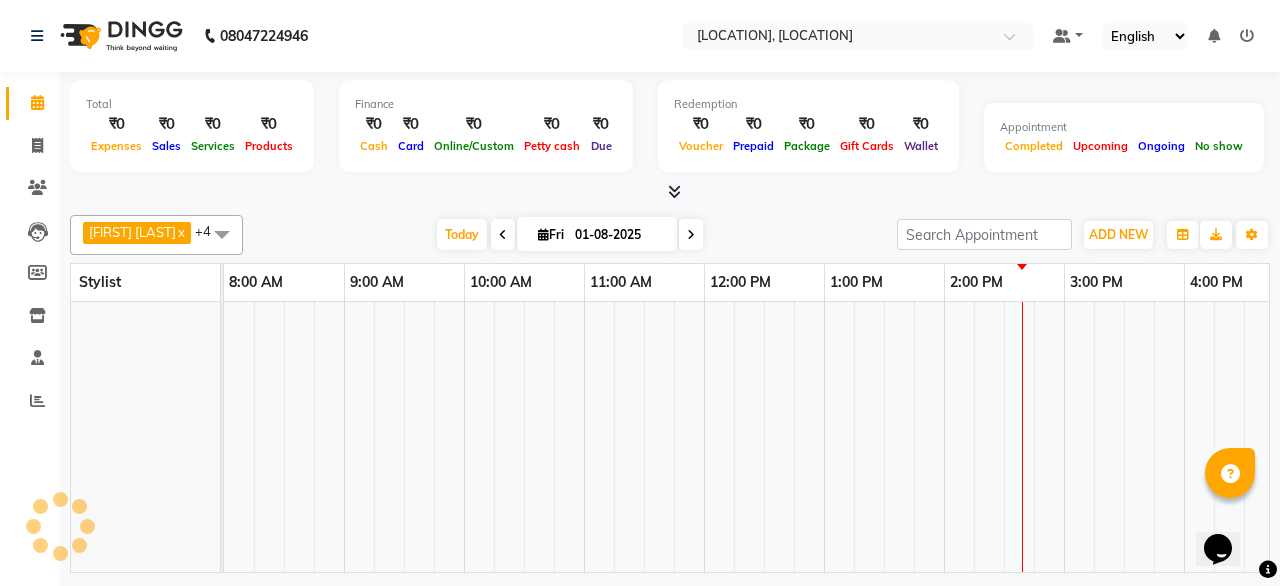 scroll, scrollTop: 0, scrollLeft: 514, axis: horizontal 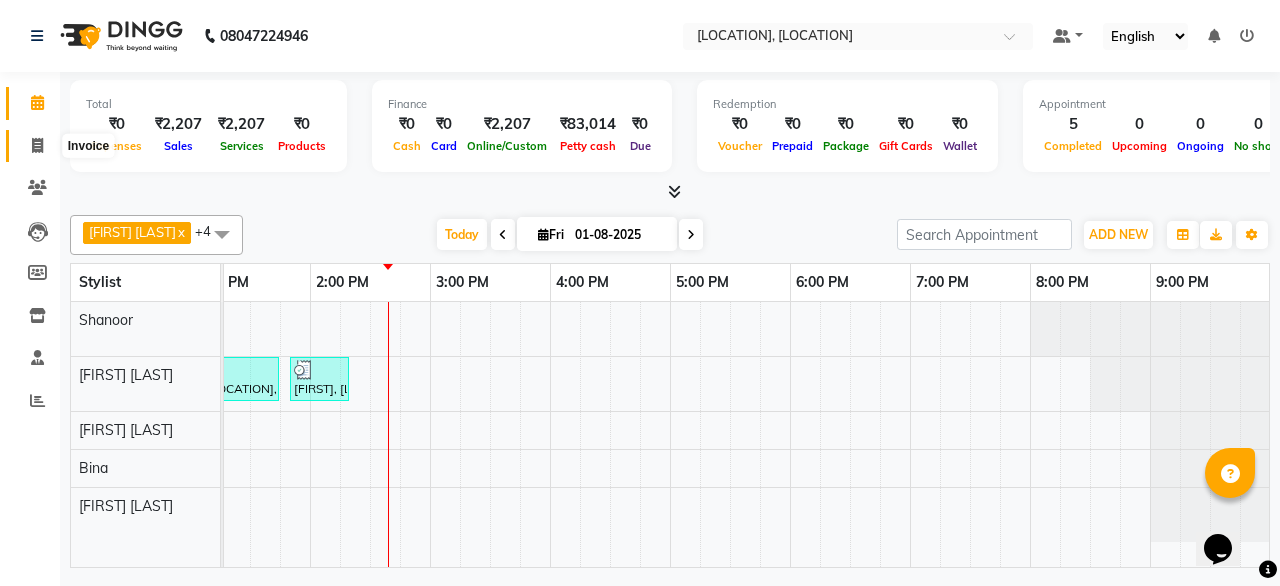 click 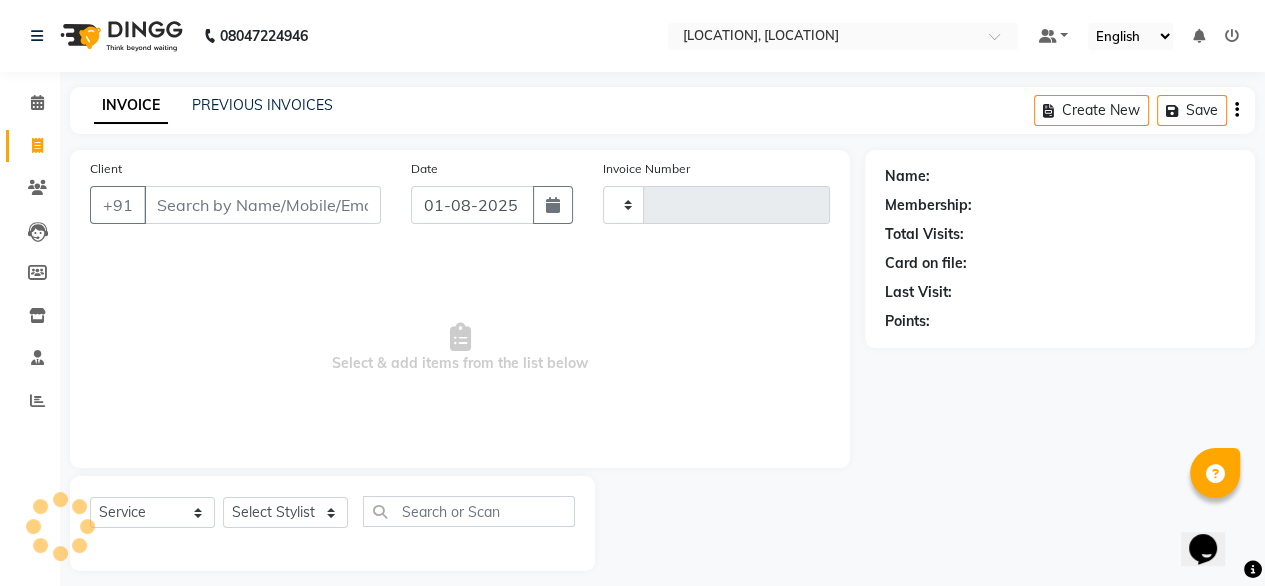 type on "01925" 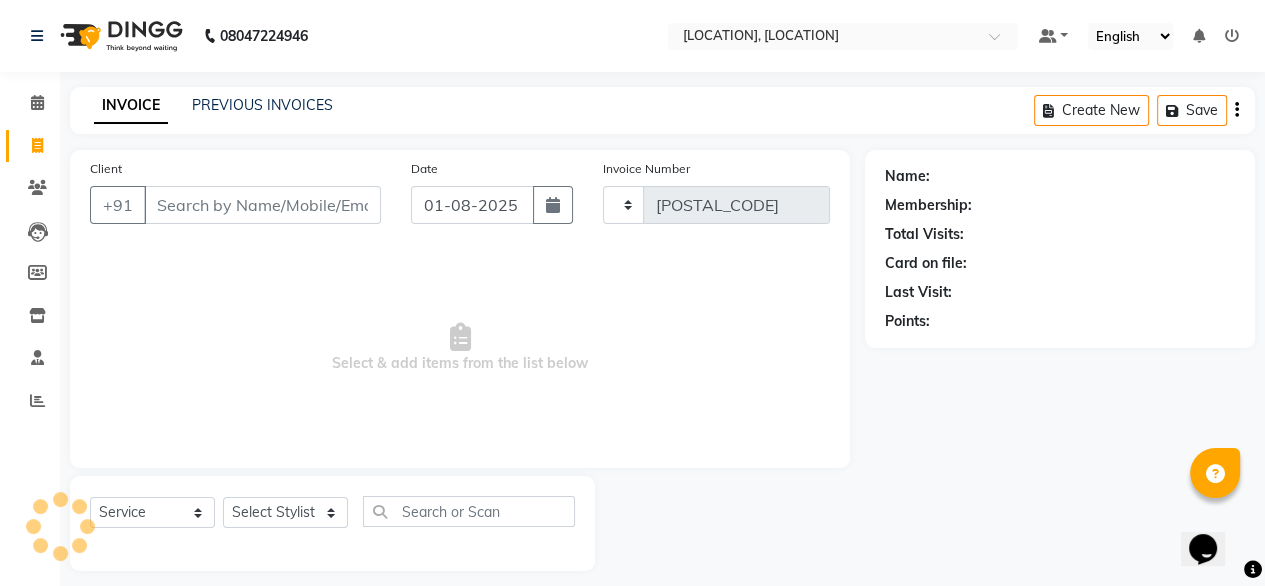 select on "5650" 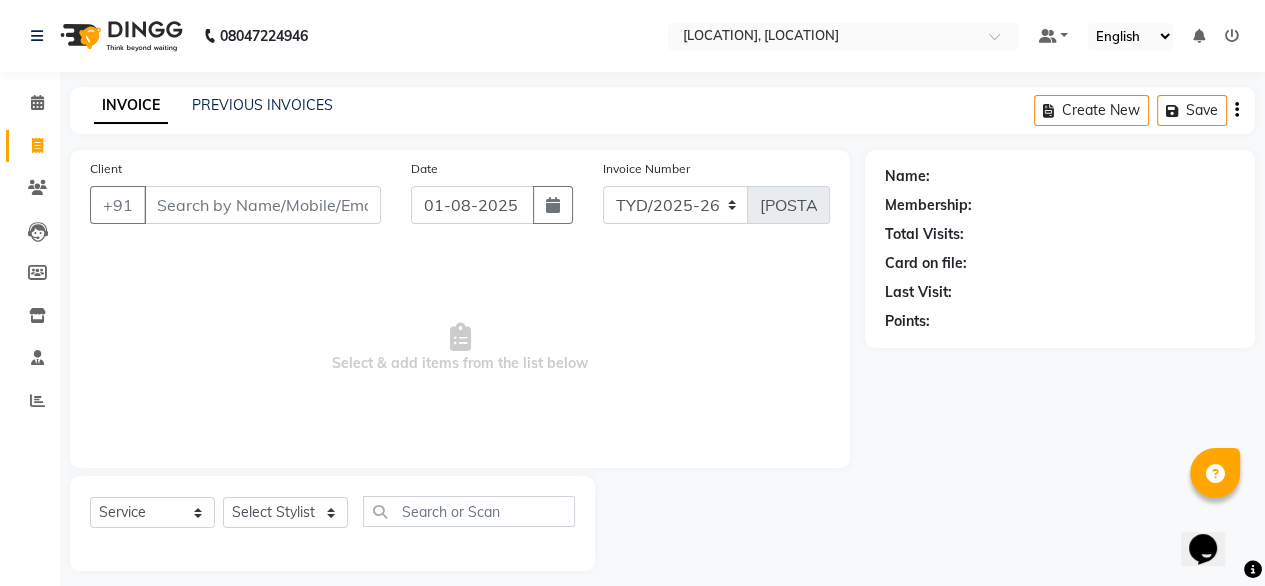 click on "INVOICE PREVIOUS INVOICES Create New   Save" 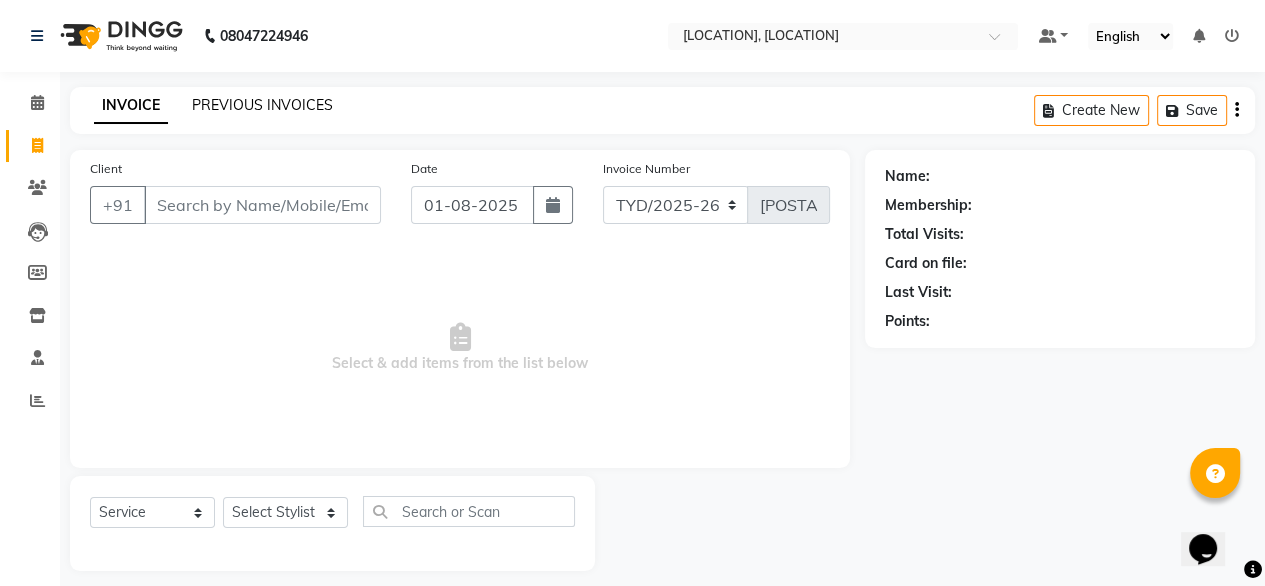 click on "PREVIOUS INVOICES" 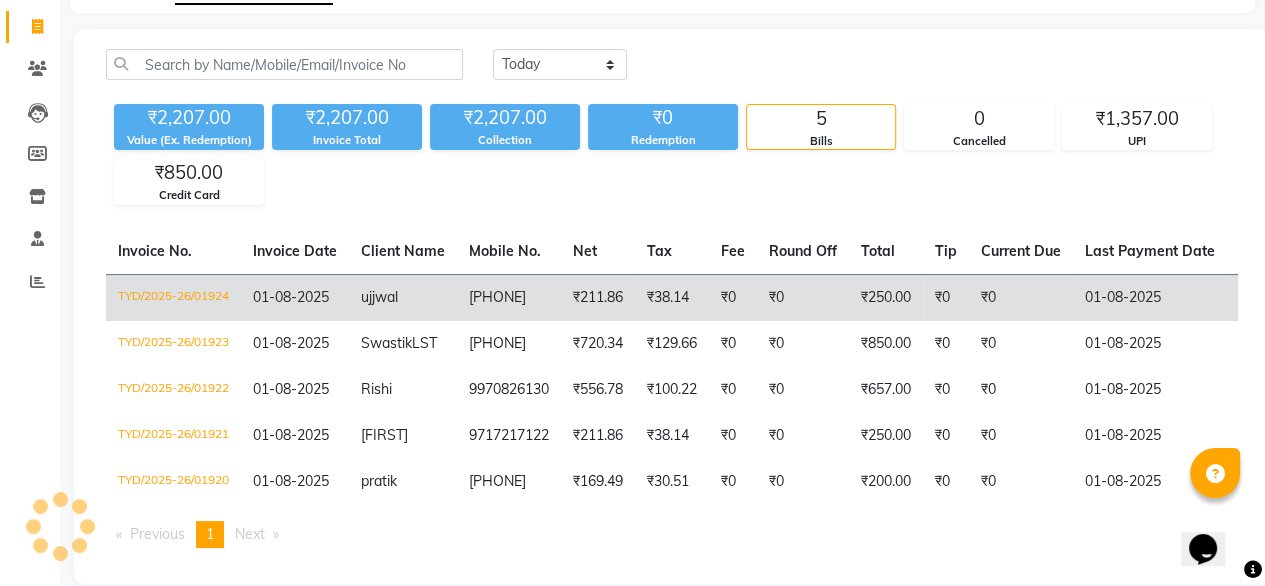scroll, scrollTop: 162, scrollLeft: 0, axis: vertical 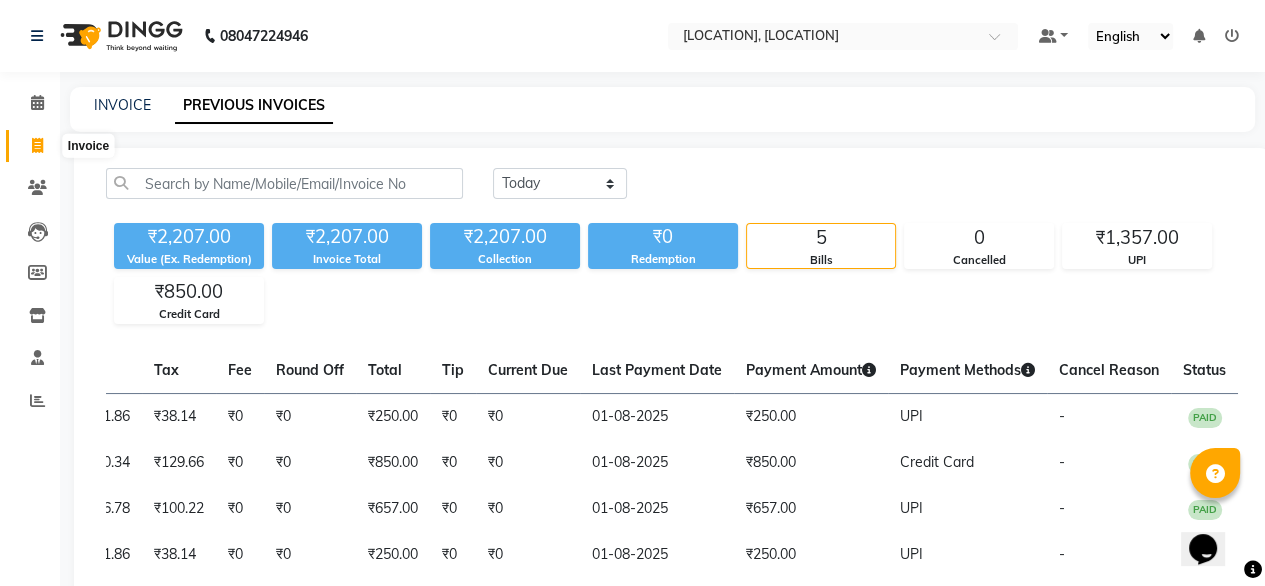click 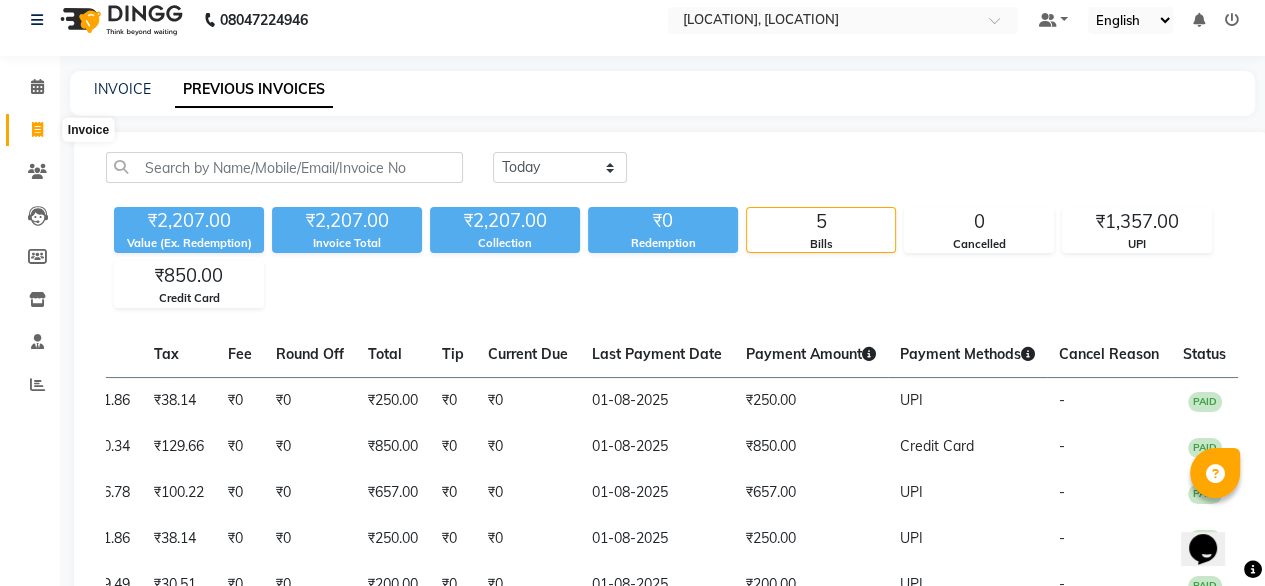select on "service" 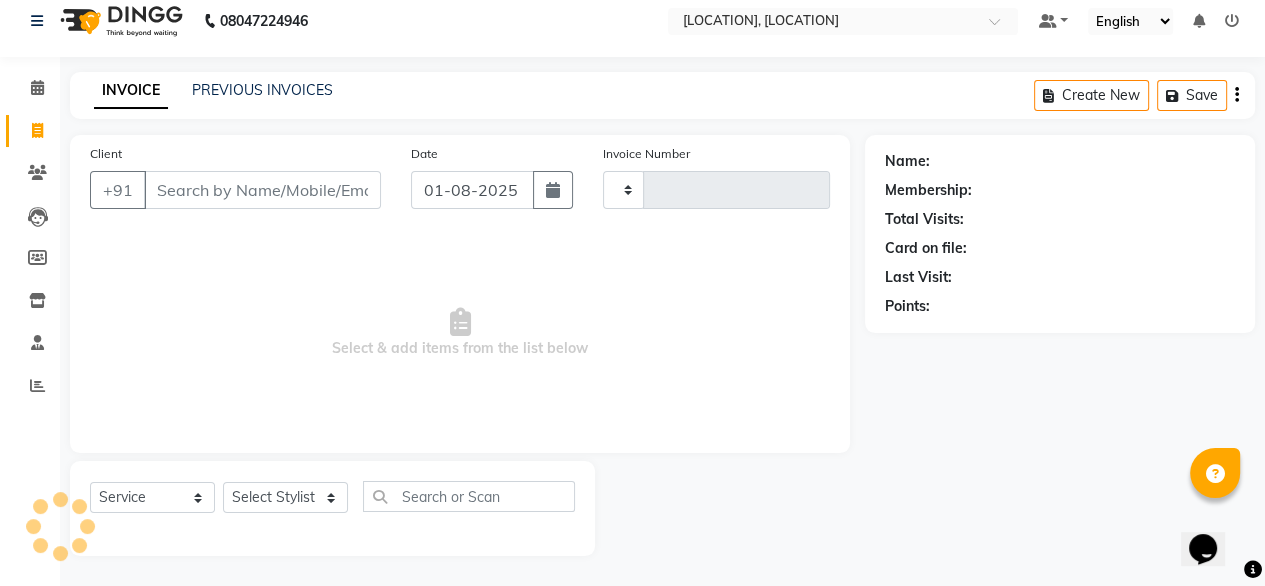 type on "01925" 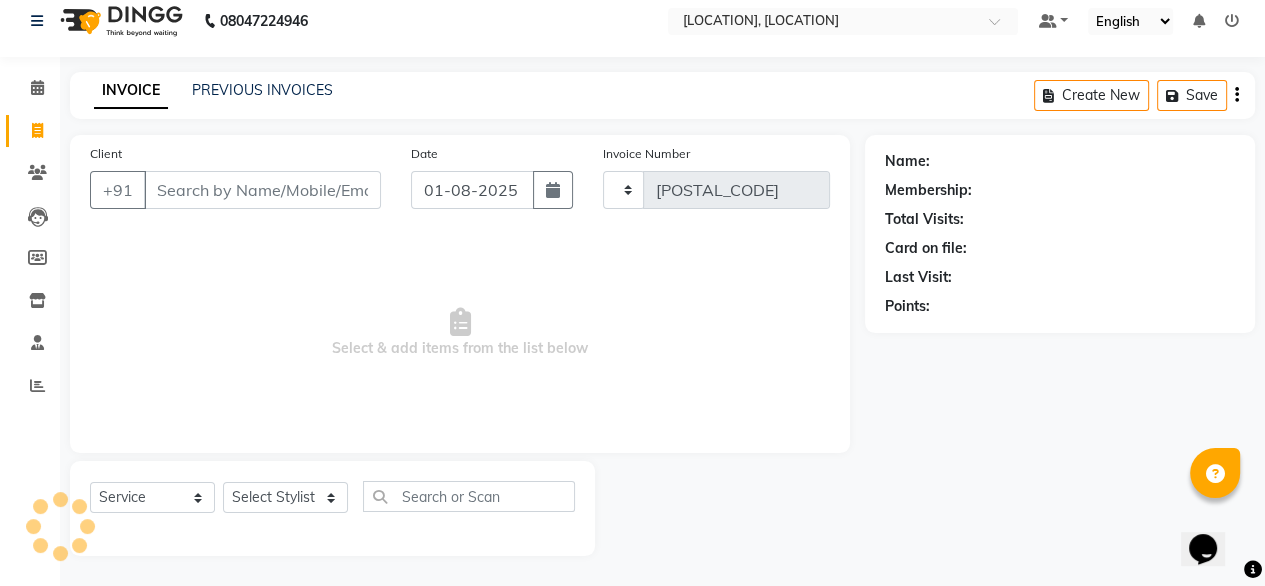 select on "5650" 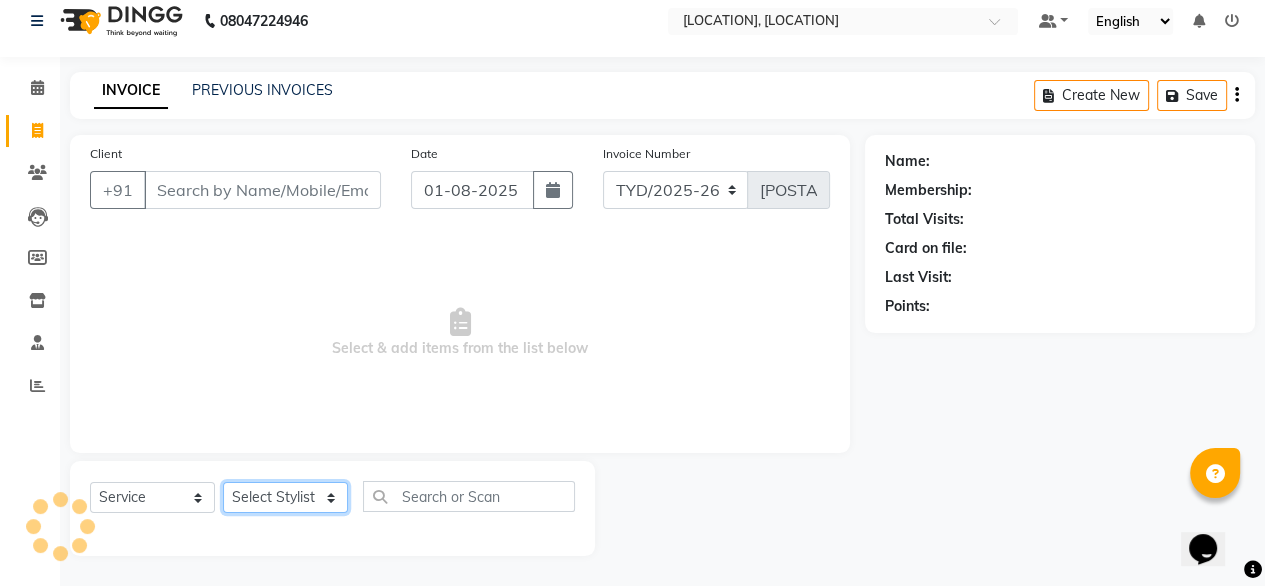 click on "Select Stylist" 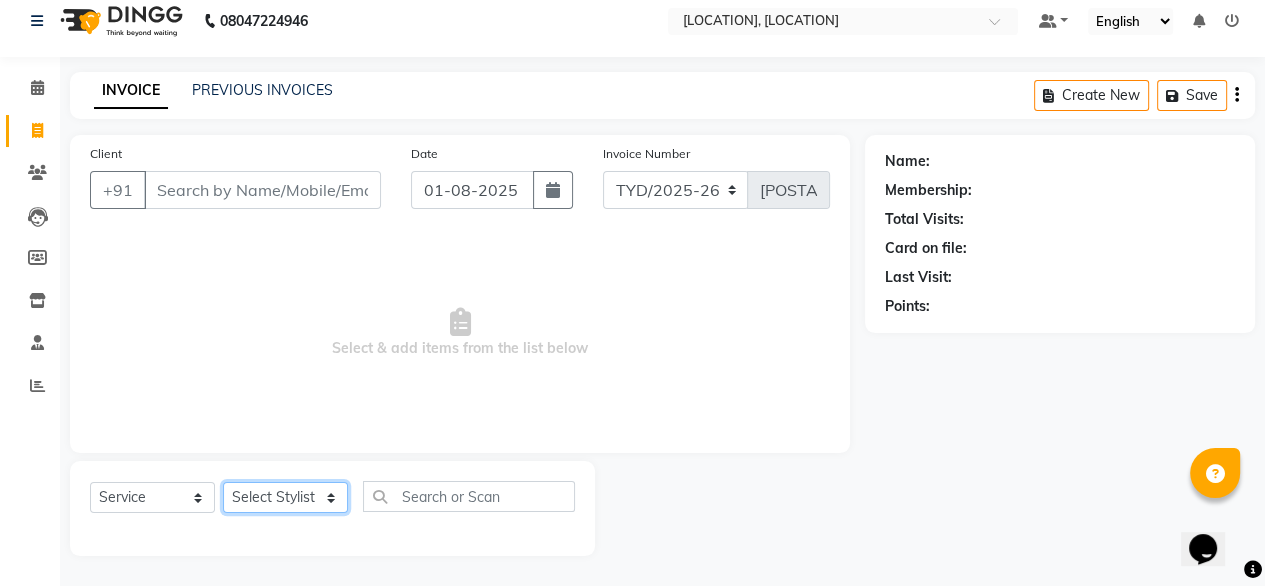 click on "Select Stylist" 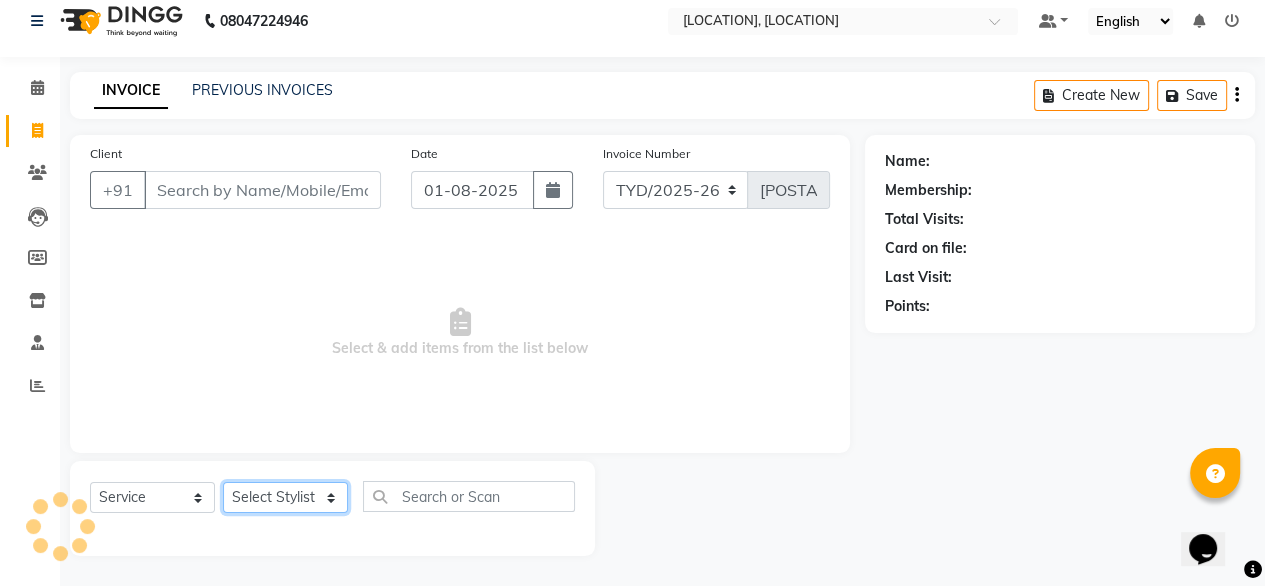 click on "Select Stylist" 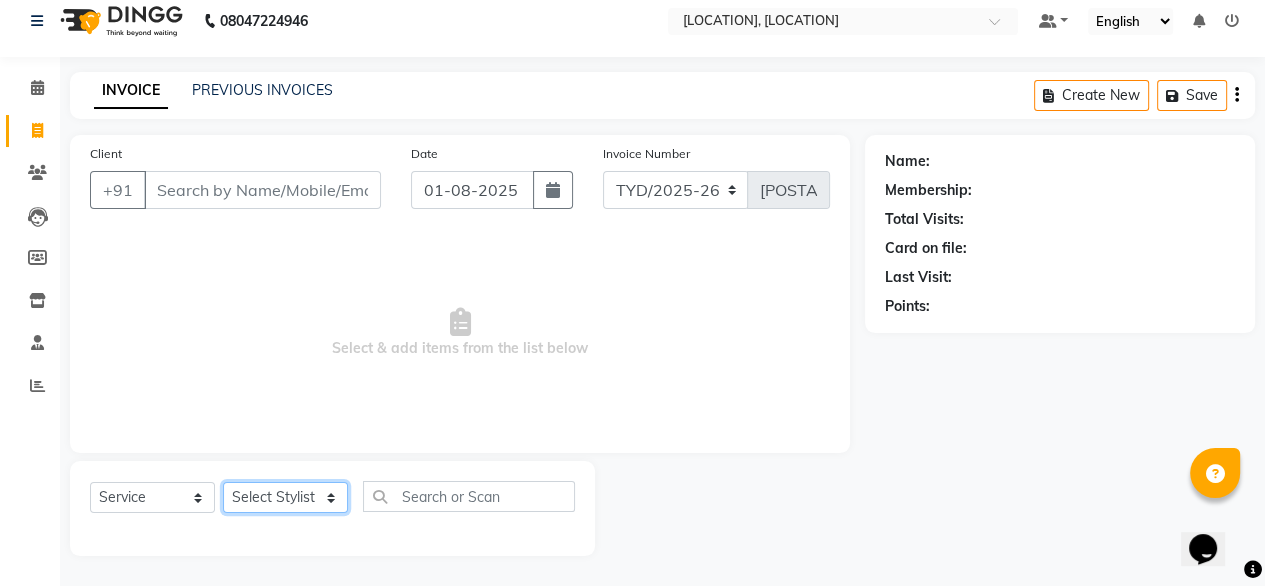 click on "Select Stylist Amit Roy Bina Deena Jena Housekeeping Manager Sajiya Shefi Shanoor Shri" 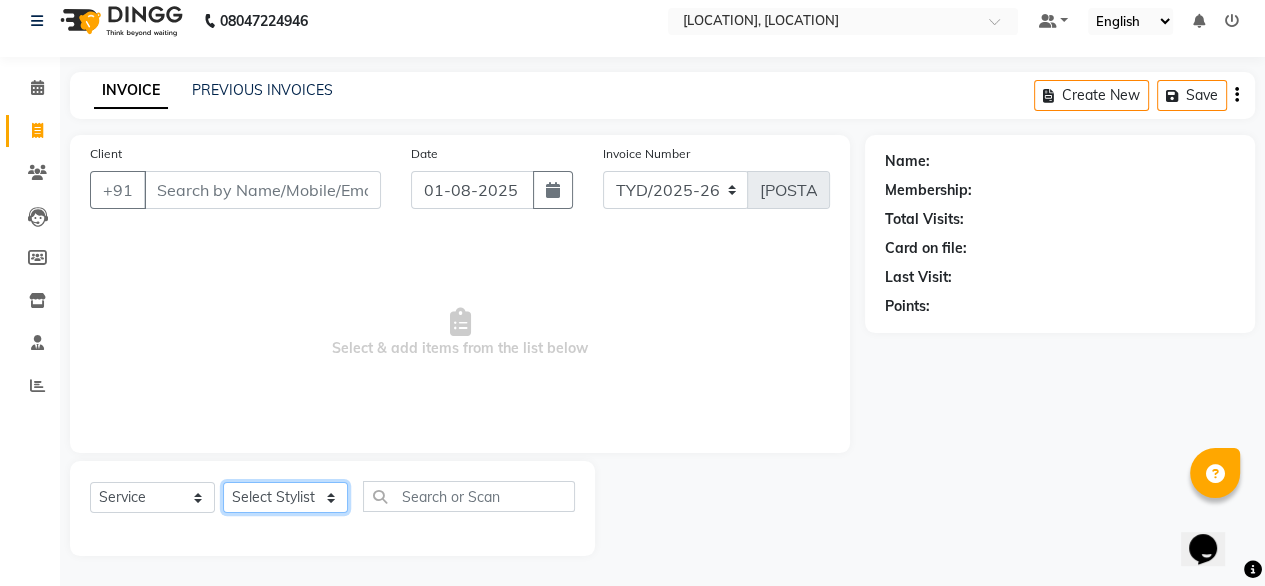 select on "67915" 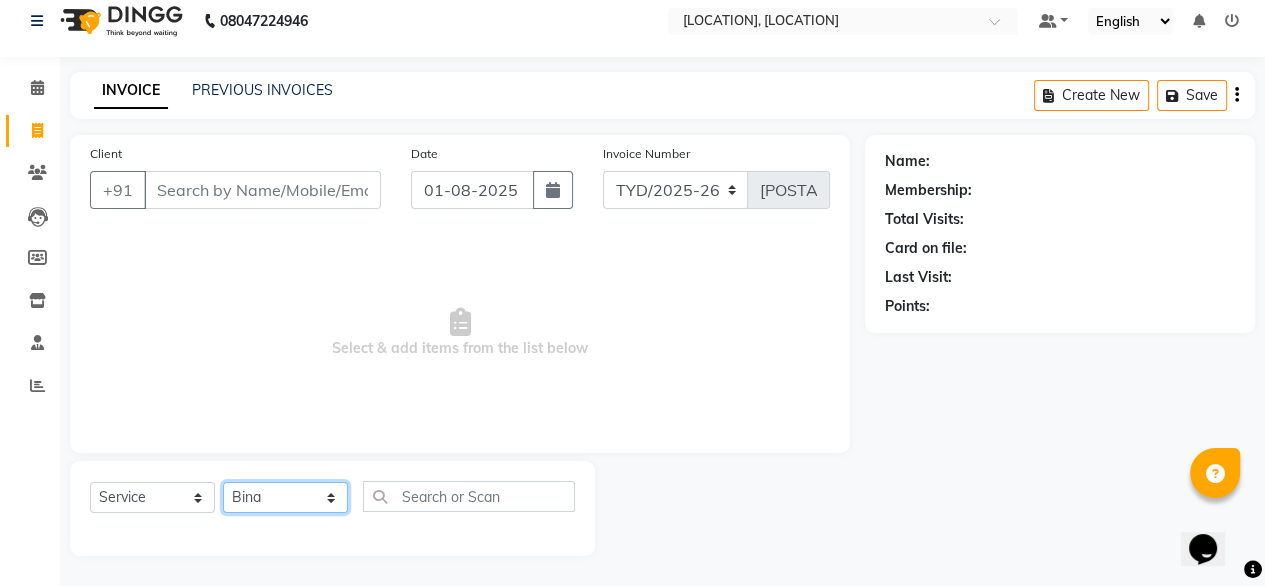 click on "Select Stylist Amit Roy Bina Deena Jena Housekeeping Manager Sajiya Shefi Shanoor Shri" 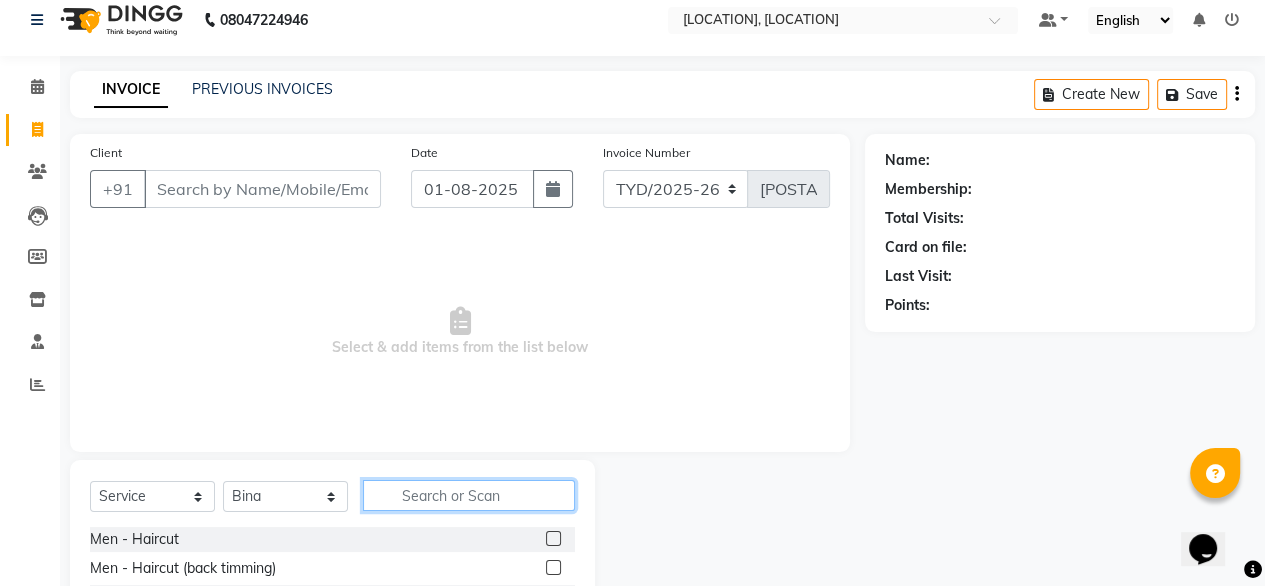 click 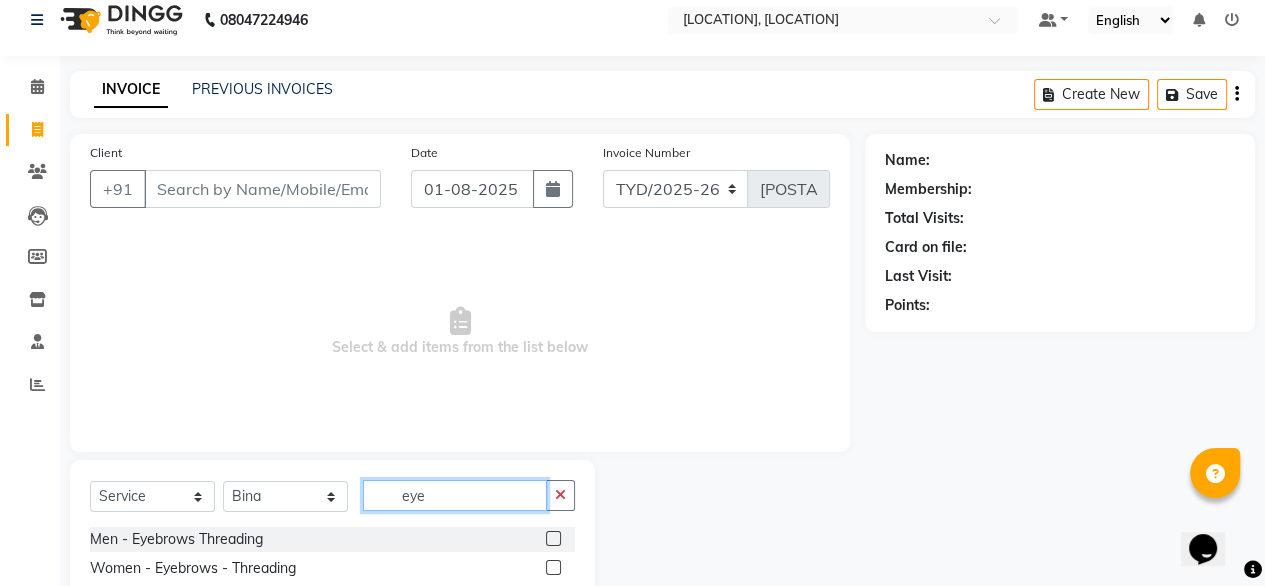 type on "eye" 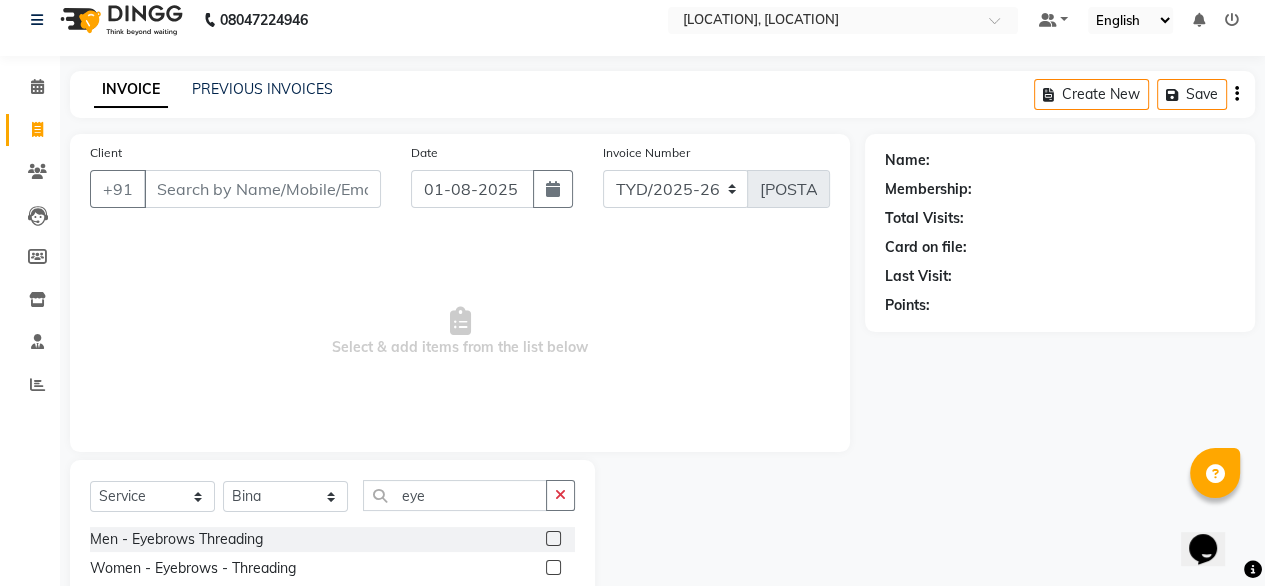 click 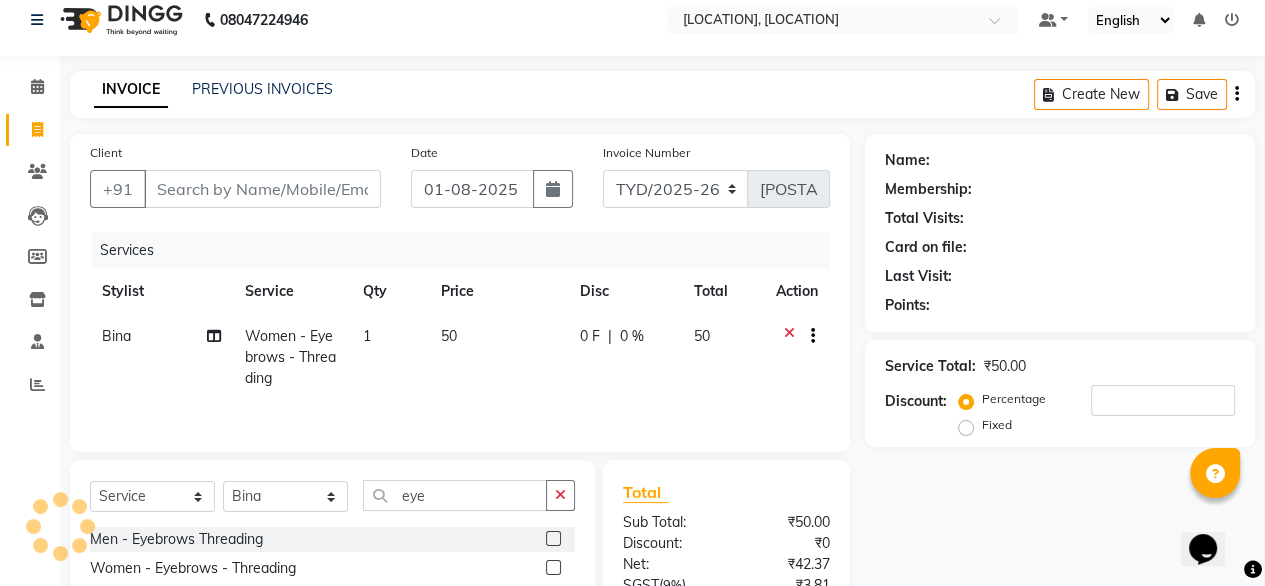 click 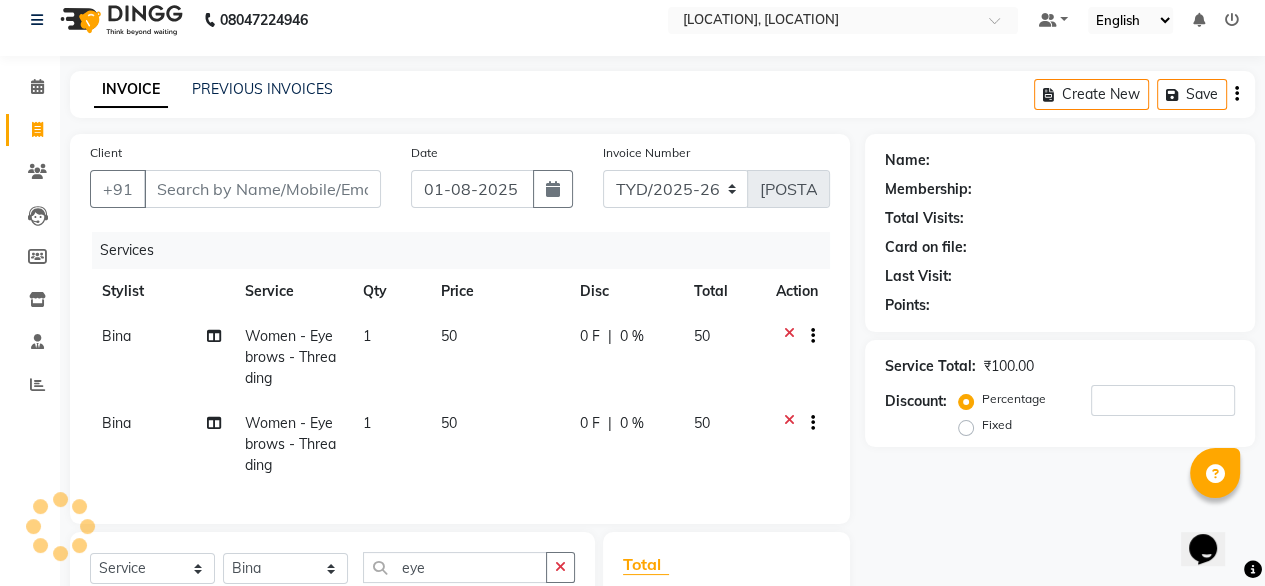 checkbox on "false" 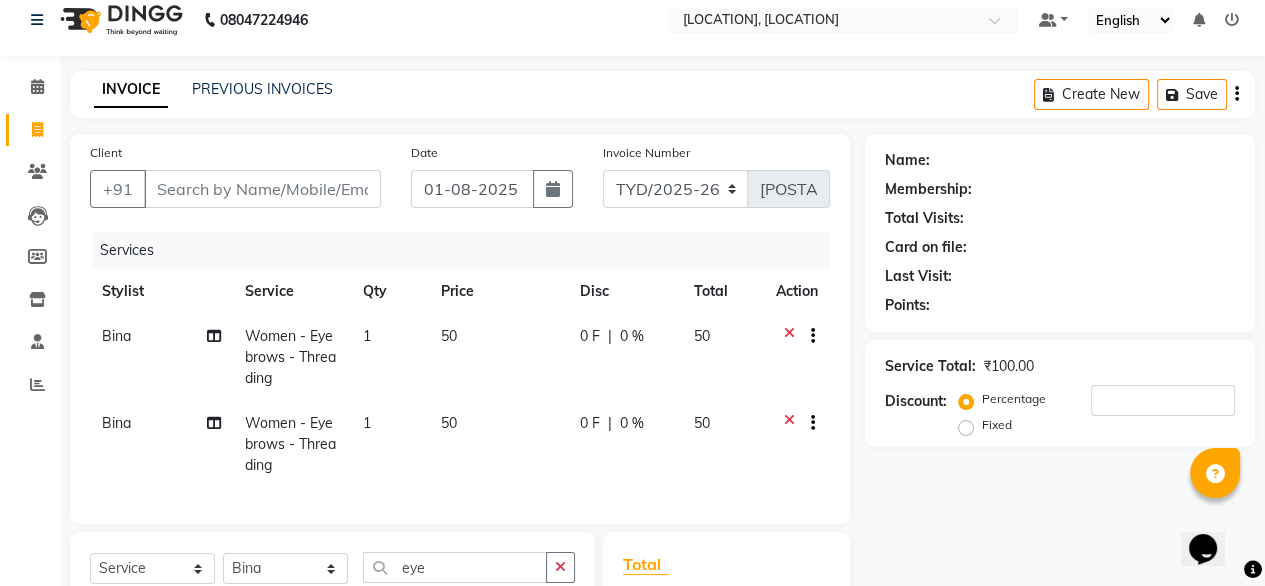 click 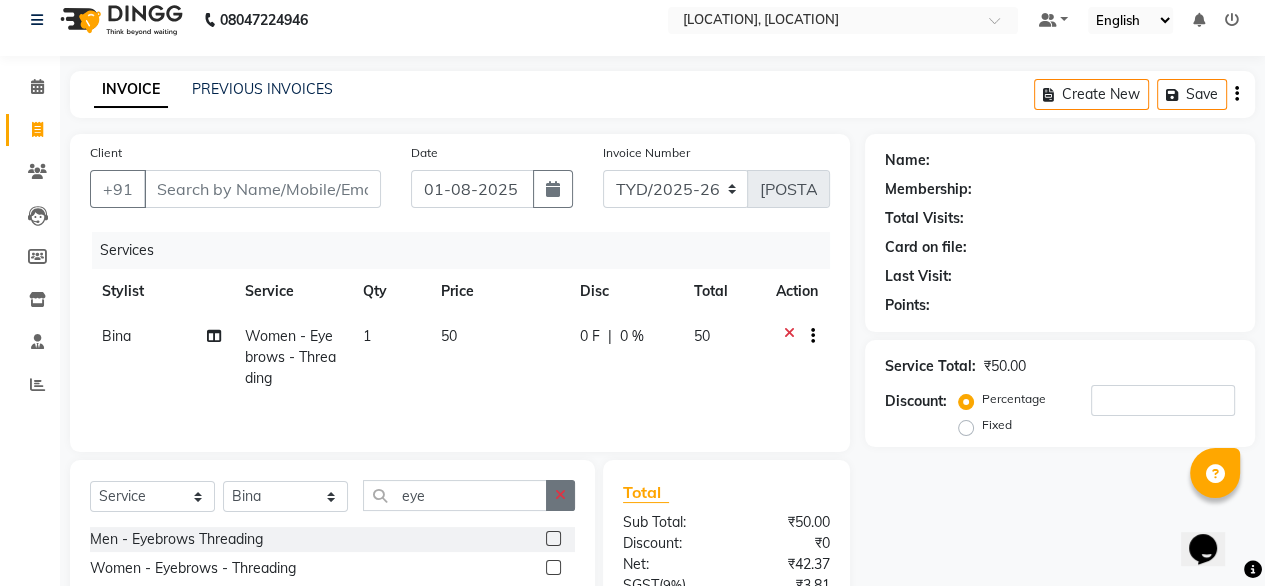 click 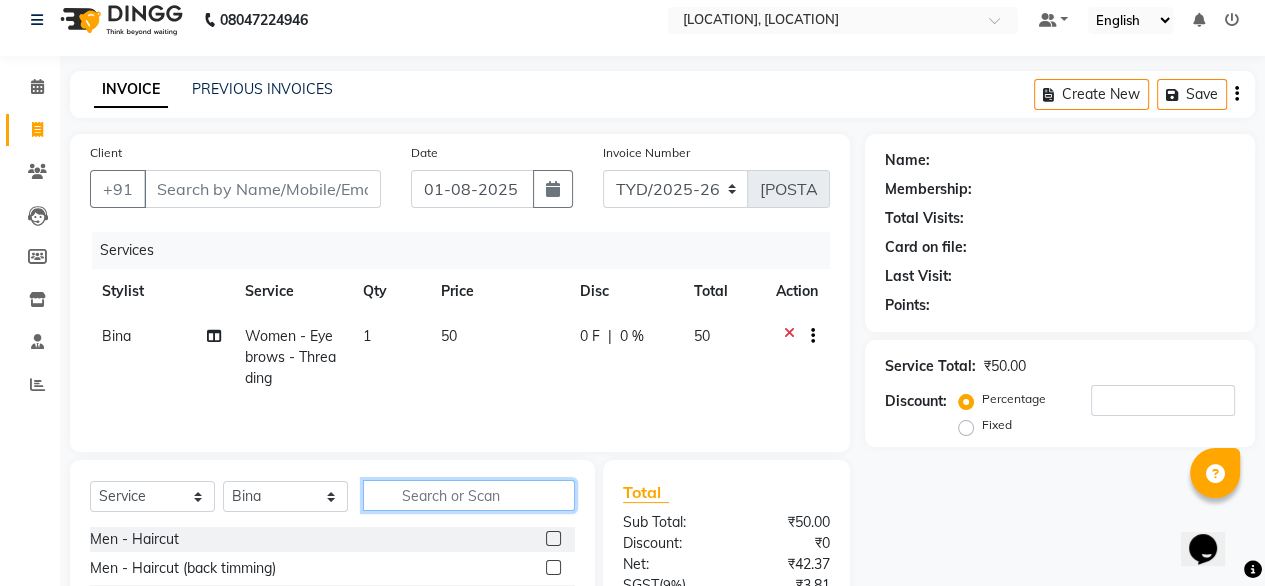 click 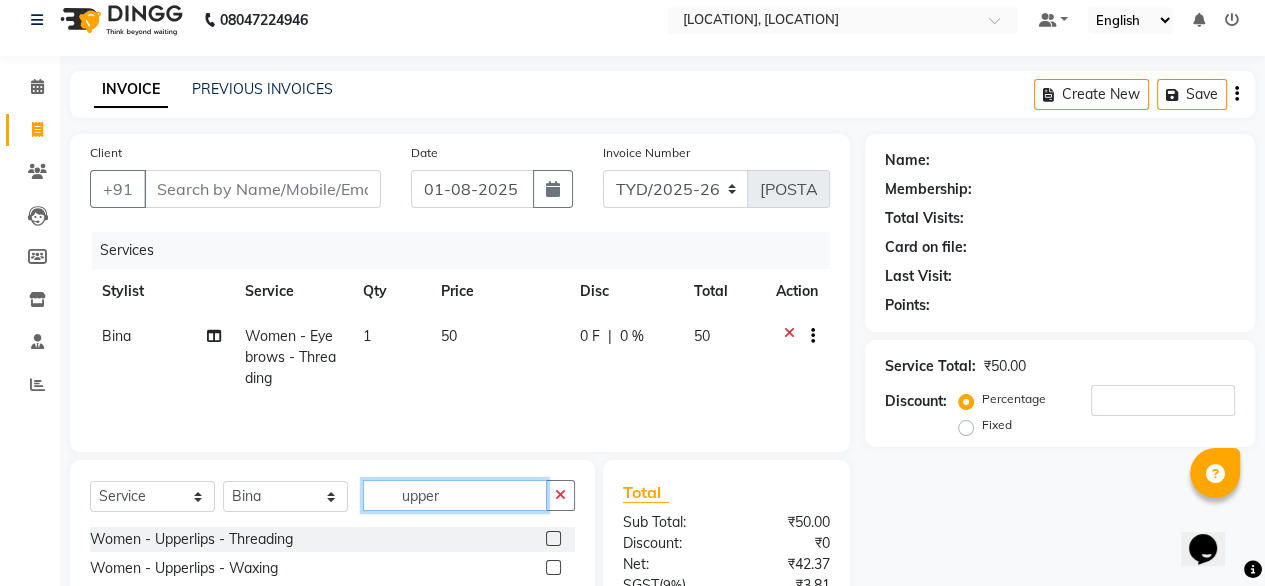 type on "upper" 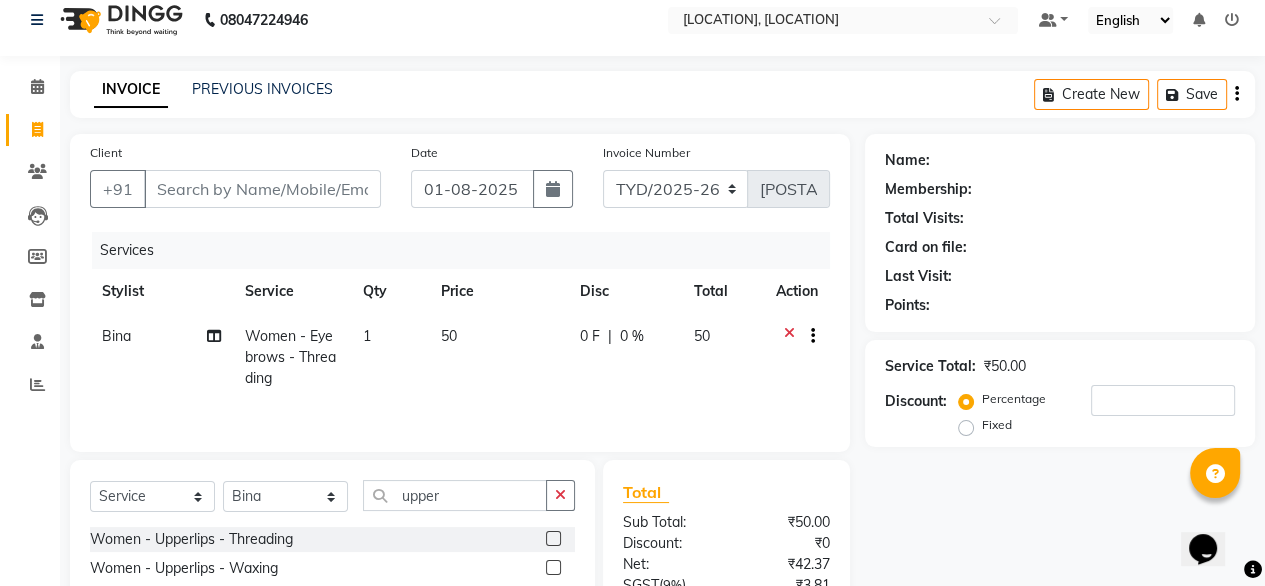 click 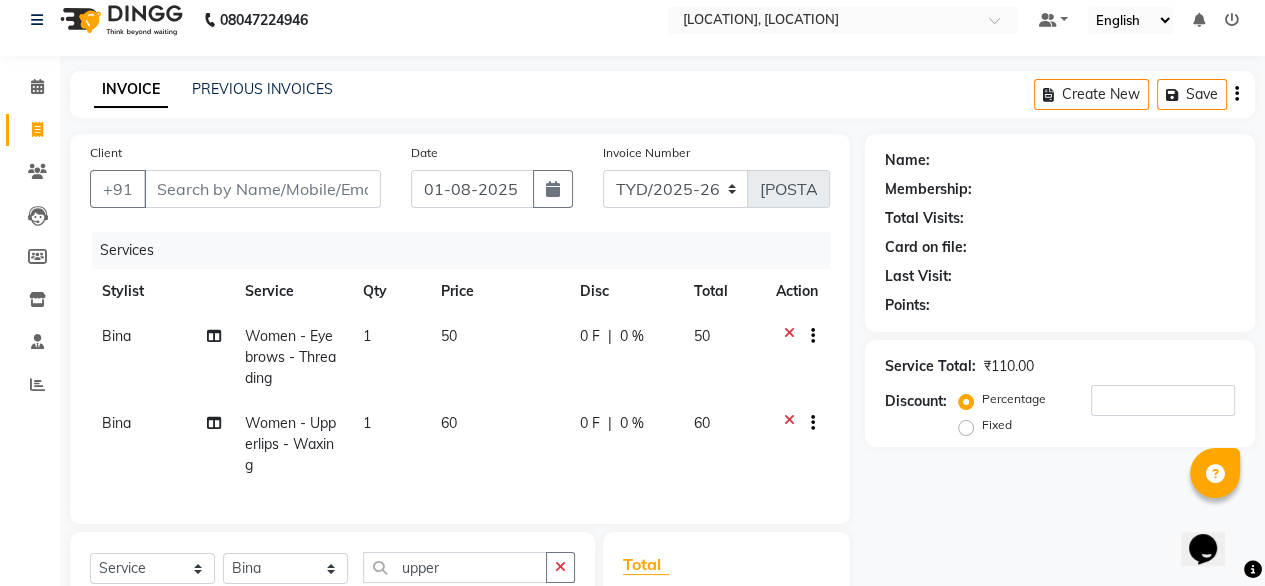 checkbox on "false" 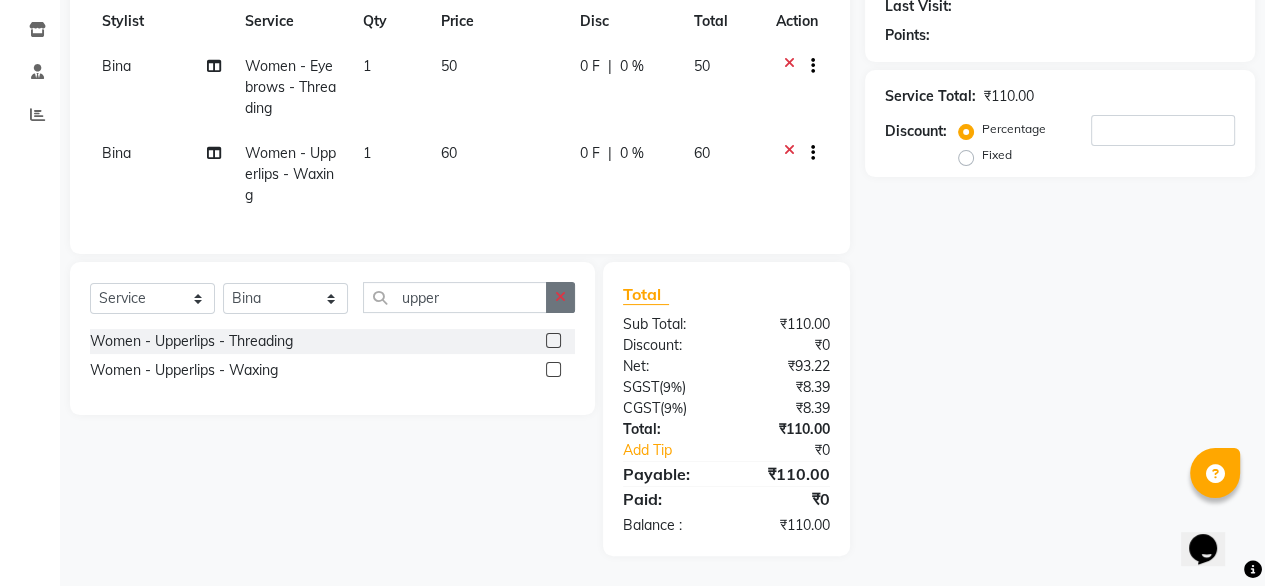 click 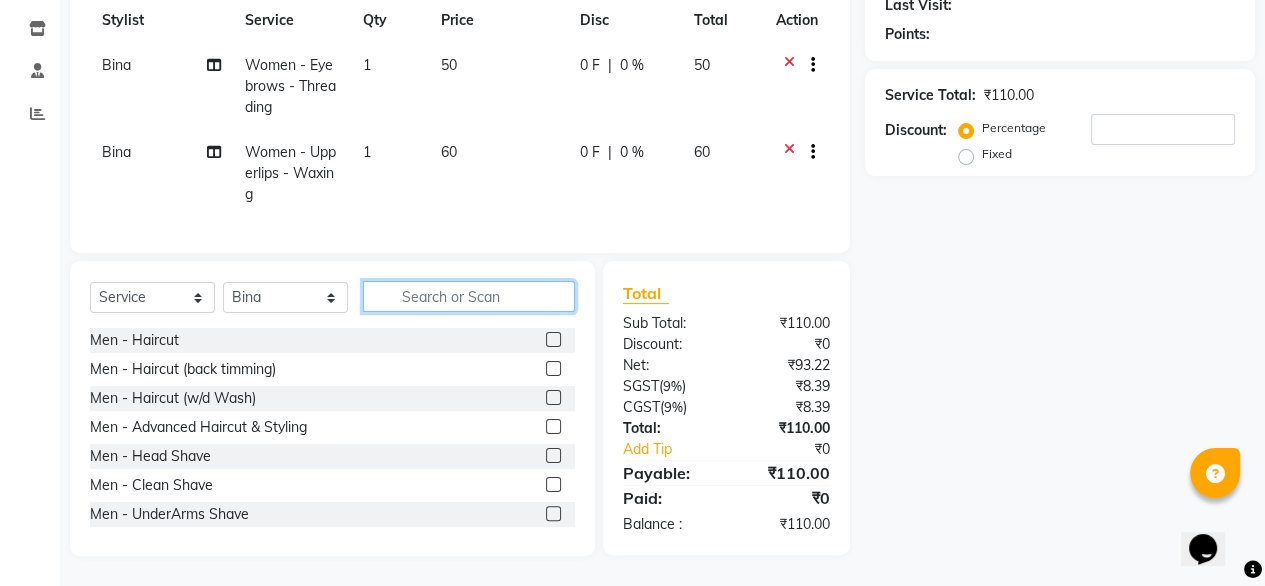 click 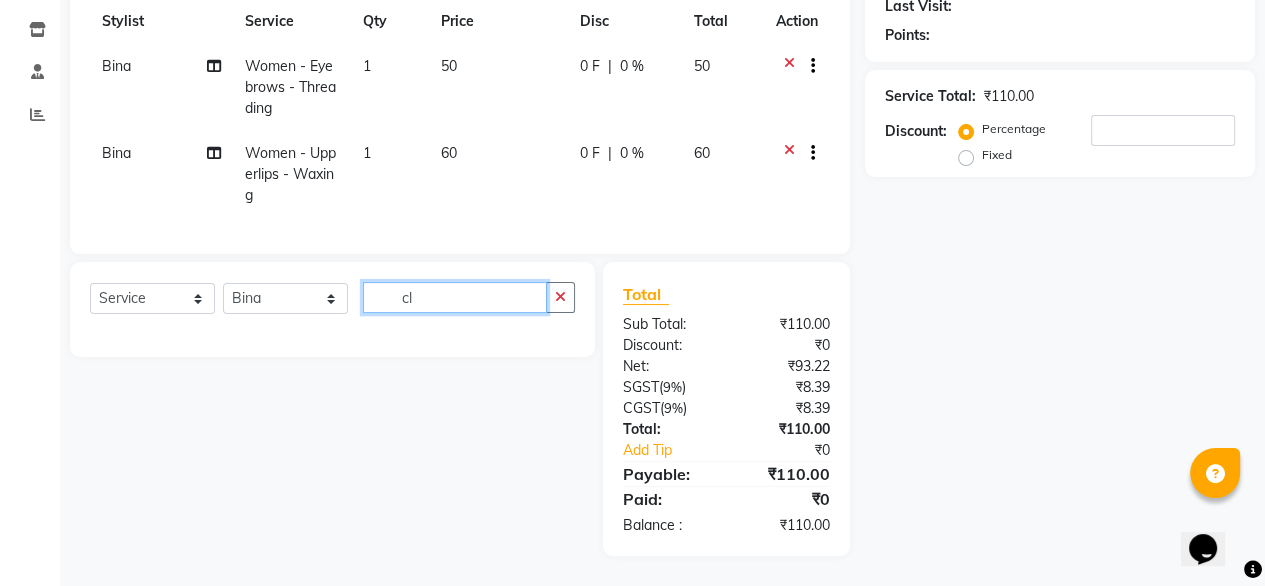 type on "c" 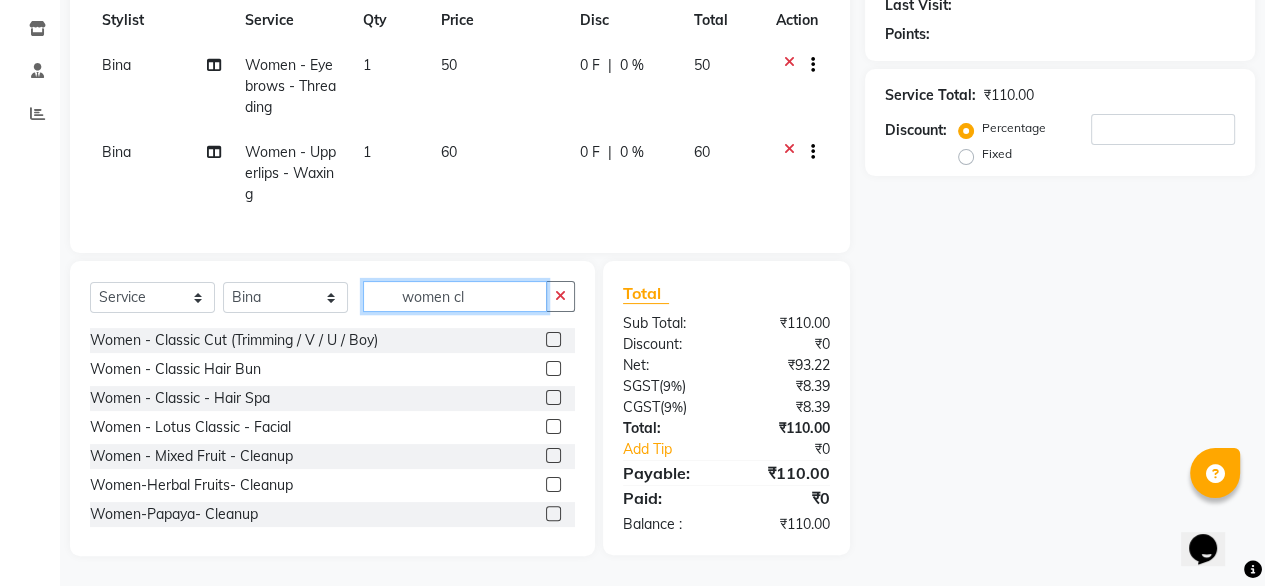 type on "women cl" 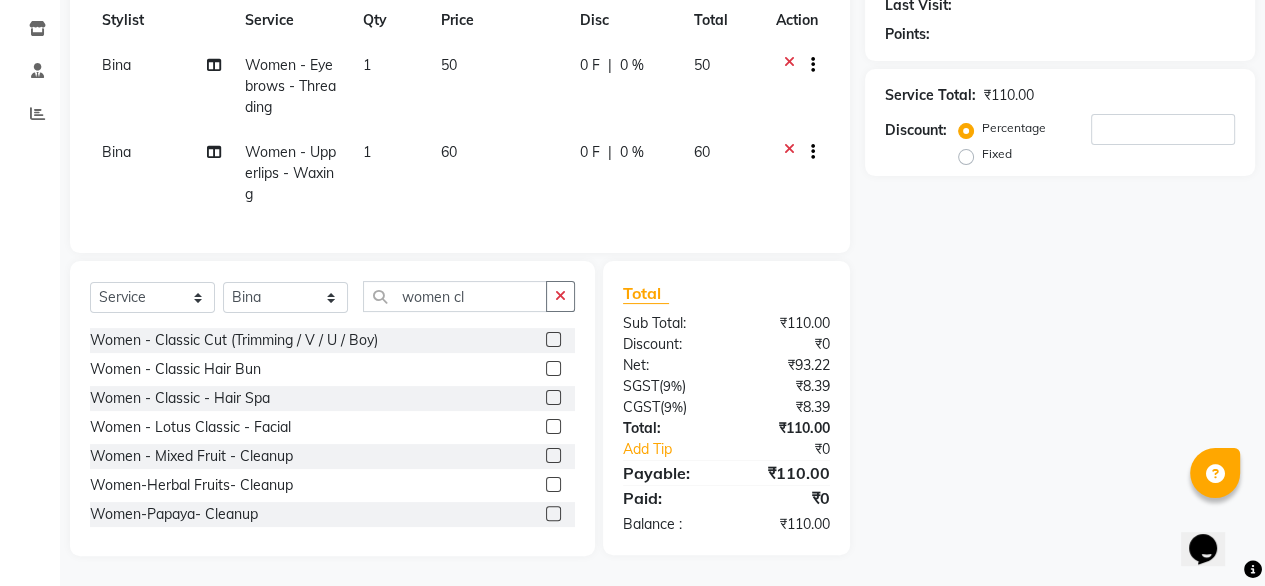 click 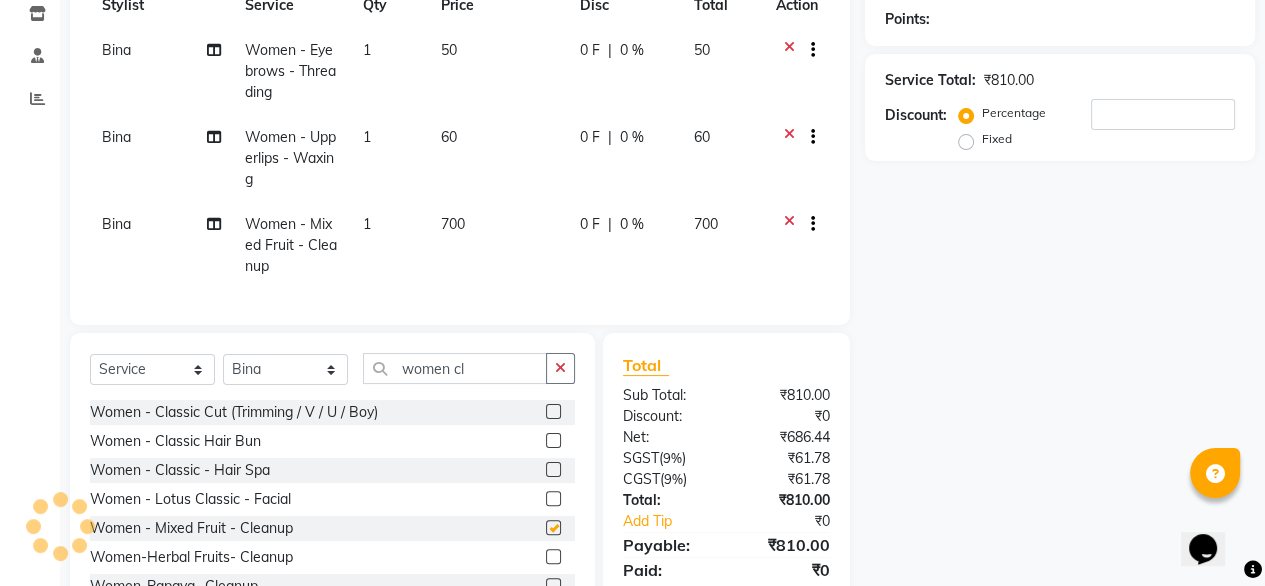 checkbox on "false" 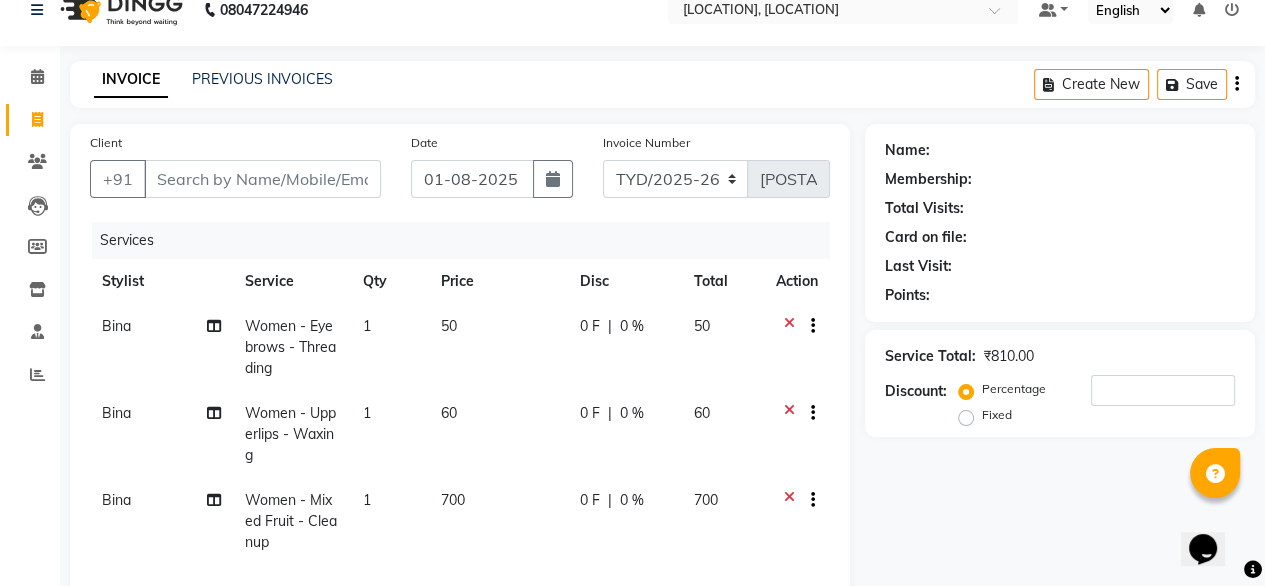 scroll, scrollTop: 15, scrollLeft: 0, axis: vertical 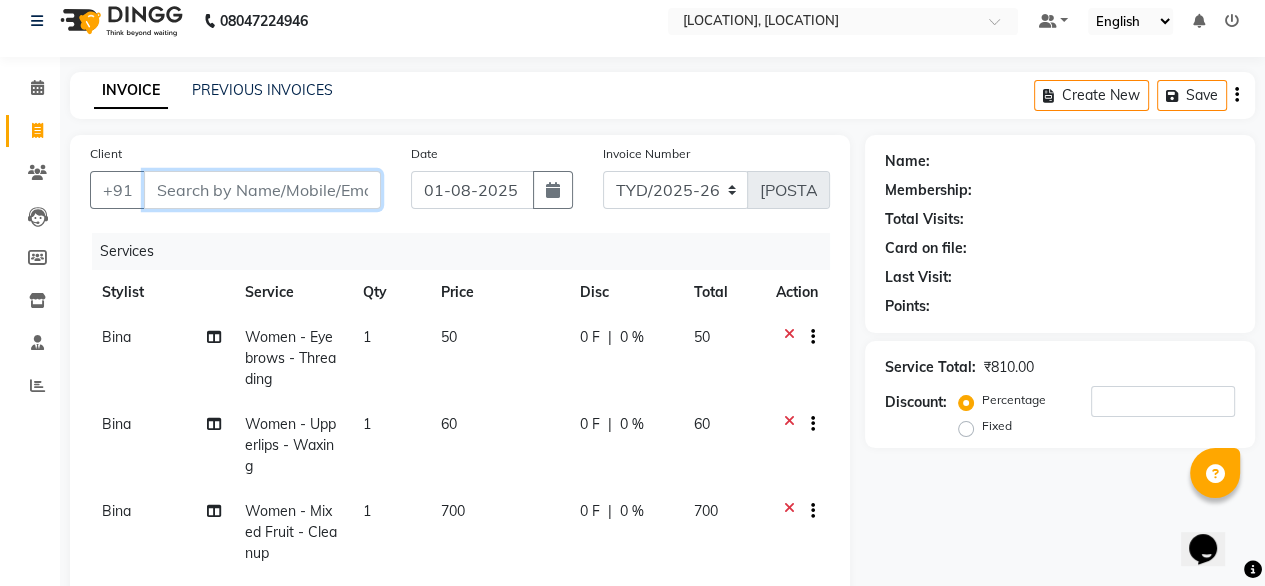 click on "Client" at bounding box center (262, 190) 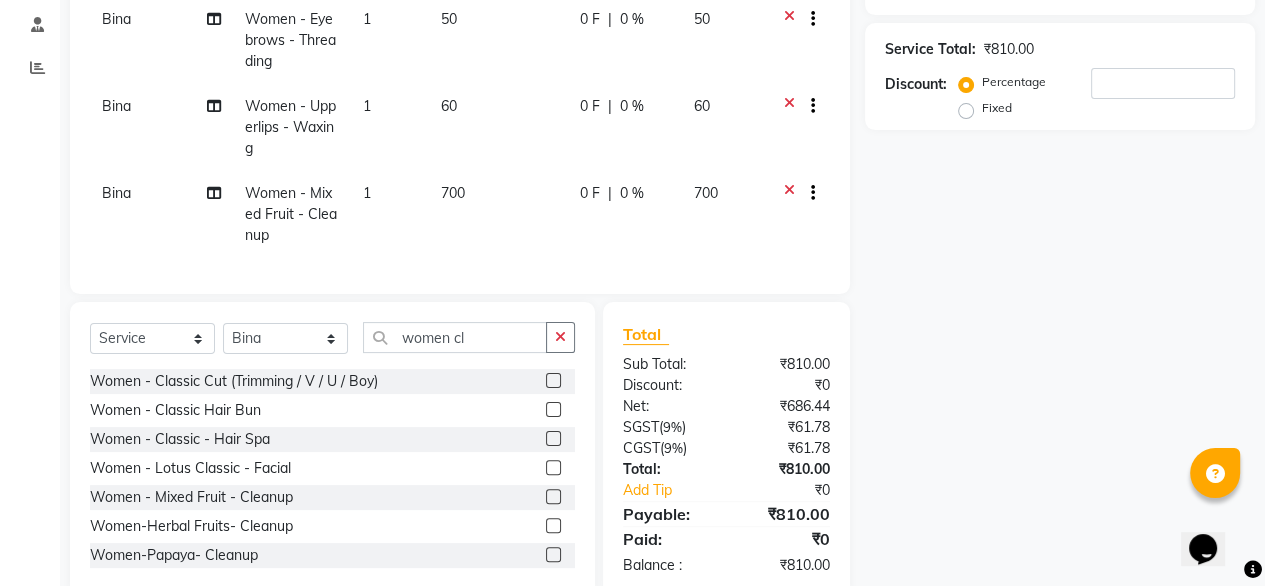 scroll, scrollTop: 348, scrollLeft: 0, axis: vertical 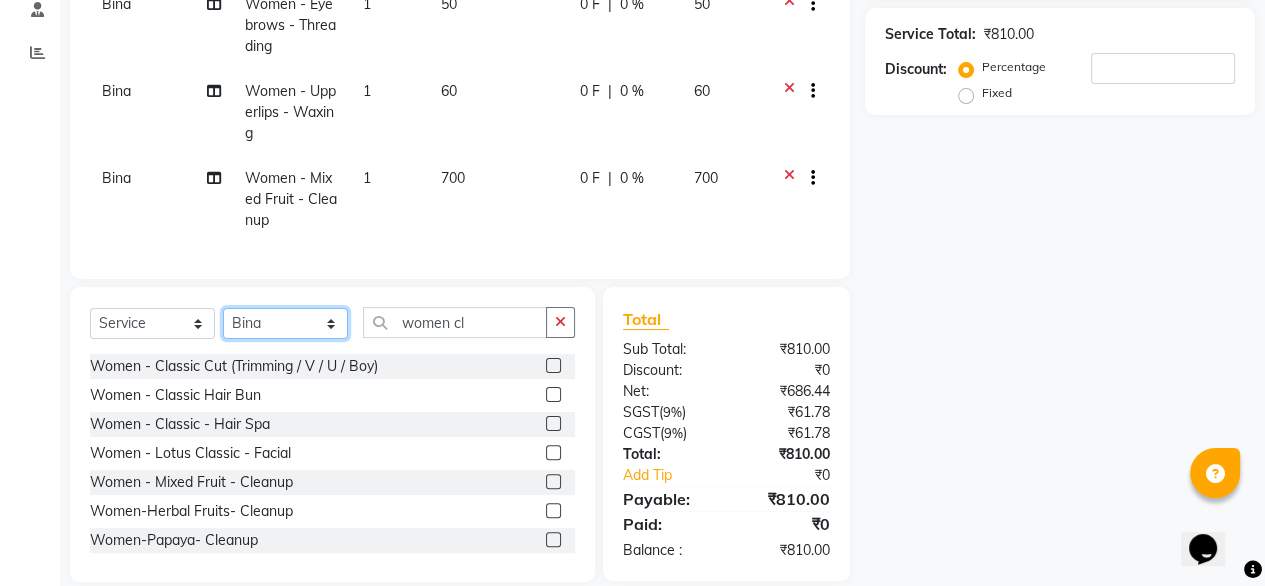 click on "Select Stylist Amit Roy Bina Deena Jena Housekeeping Manager Sajiya Shefi Shanoor Shri" 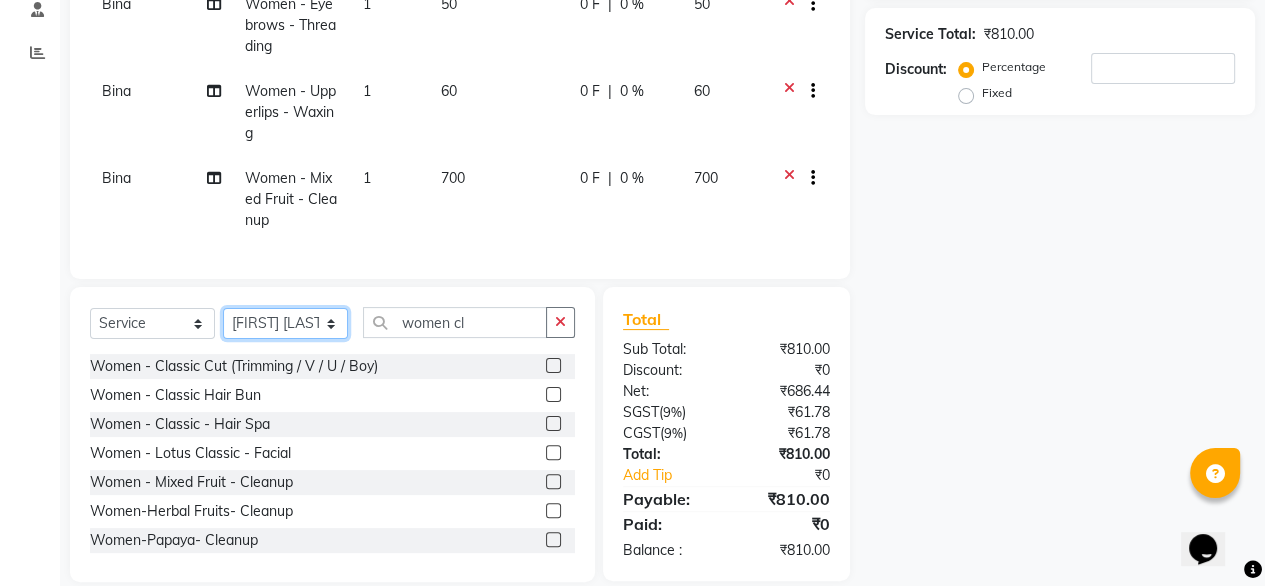 click on "Select Stylist Amit Roy Bina Deena Jena Housekeeping Manager Sajiya Shefi Shanoor Shri" 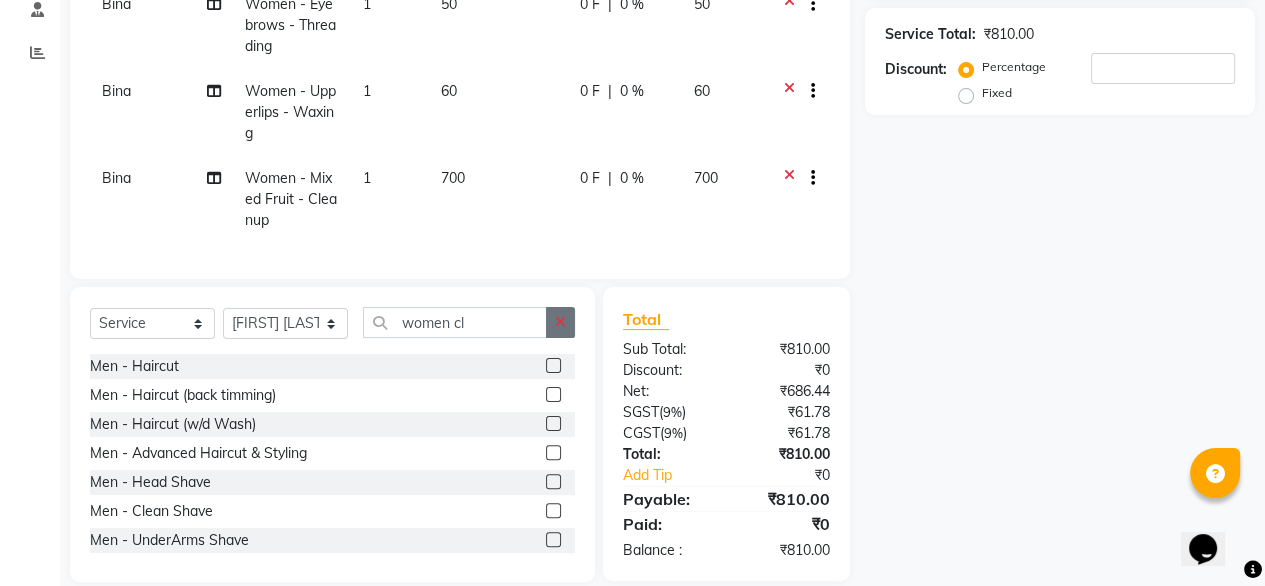 click 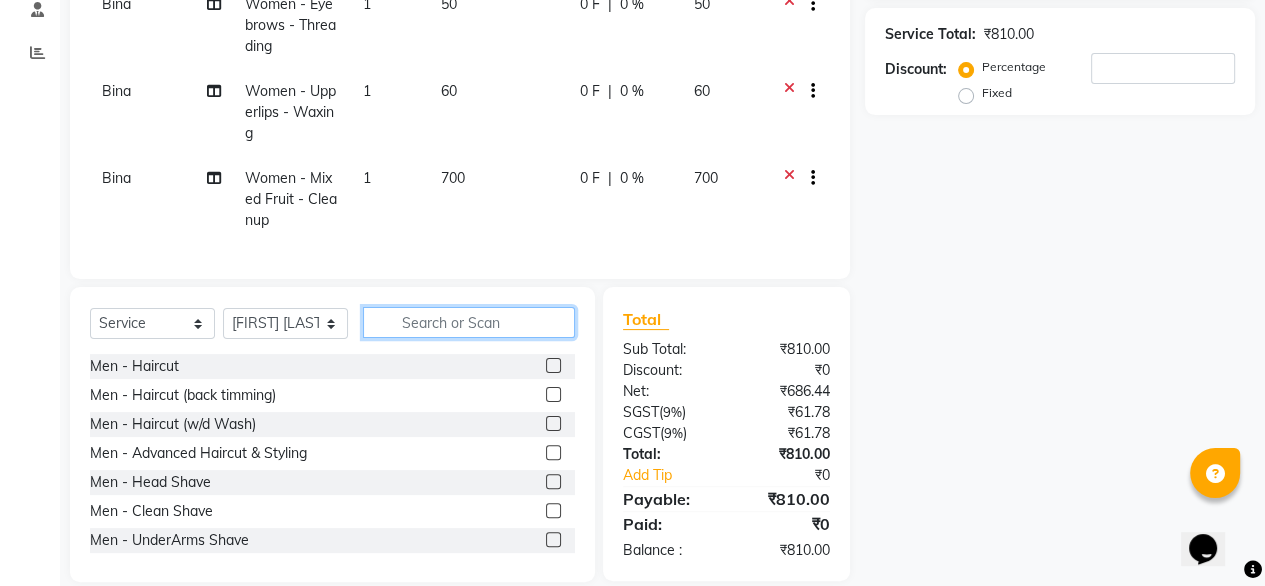 click 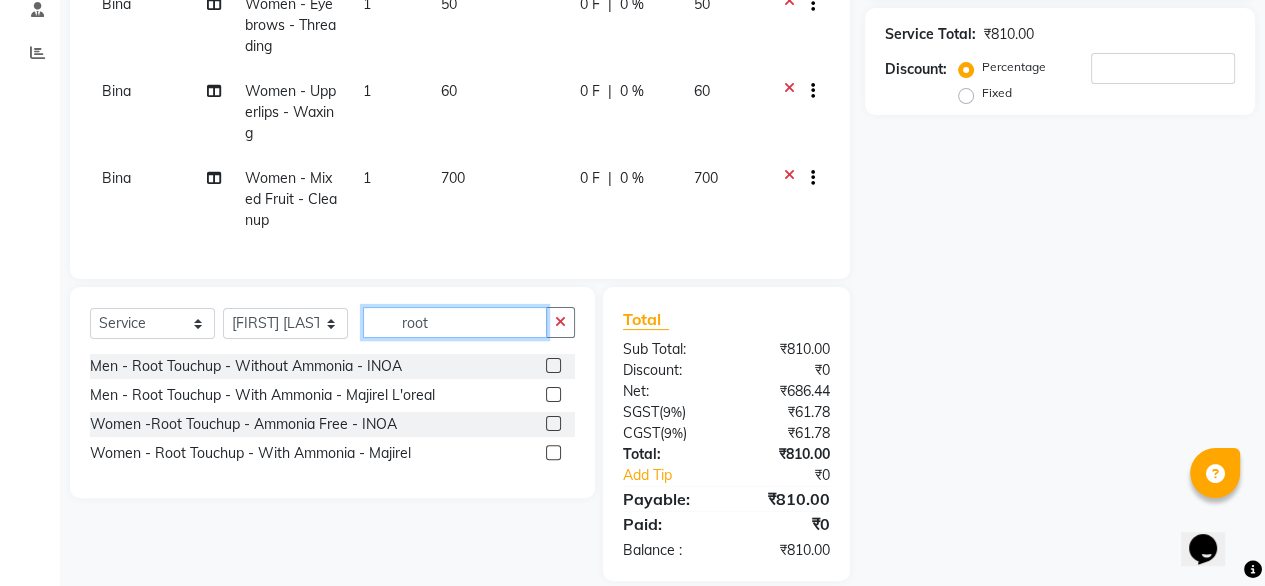 type on "root" 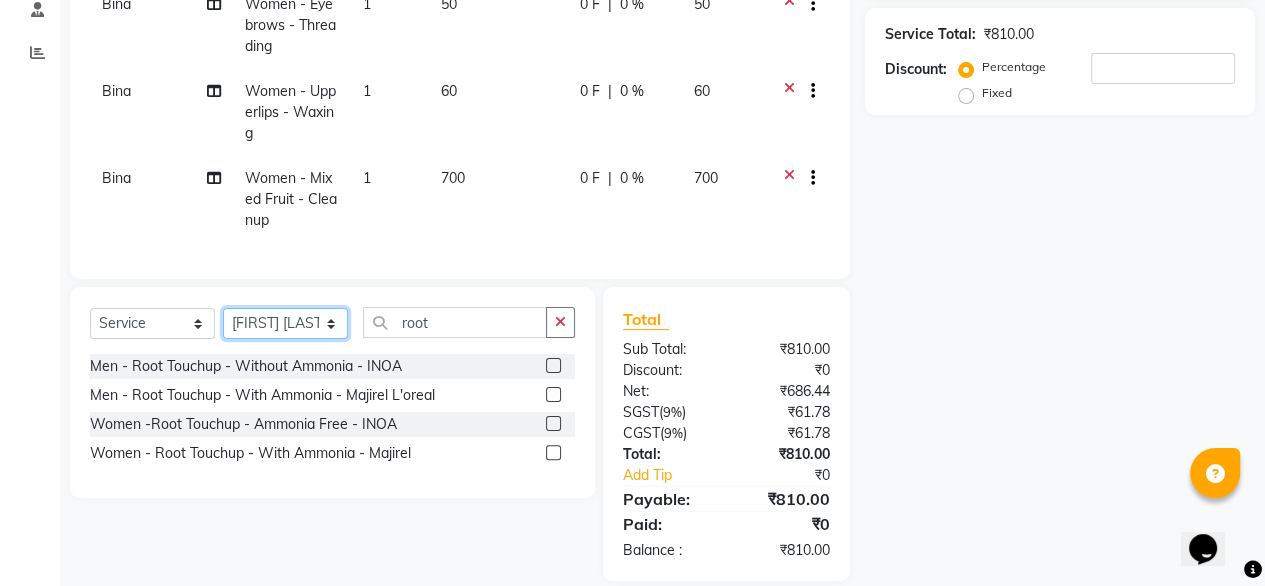 click on "Select Stylist Amit Roy Bina Deena Jena Housekeeping Manager Sajiya Shefi Shanoor Shri" 